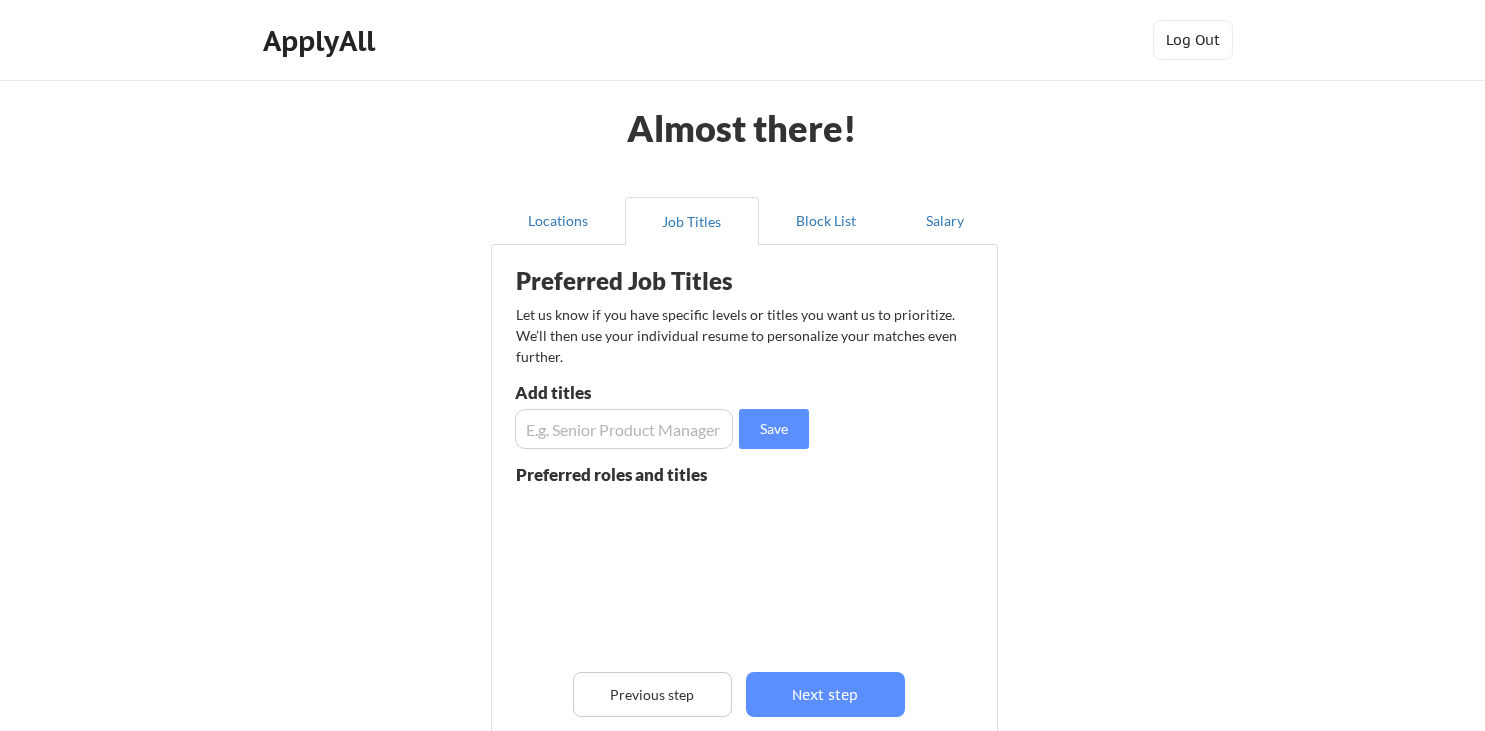 scroll, scrollTop: 118, scrollLeft: 0, axis: vertical 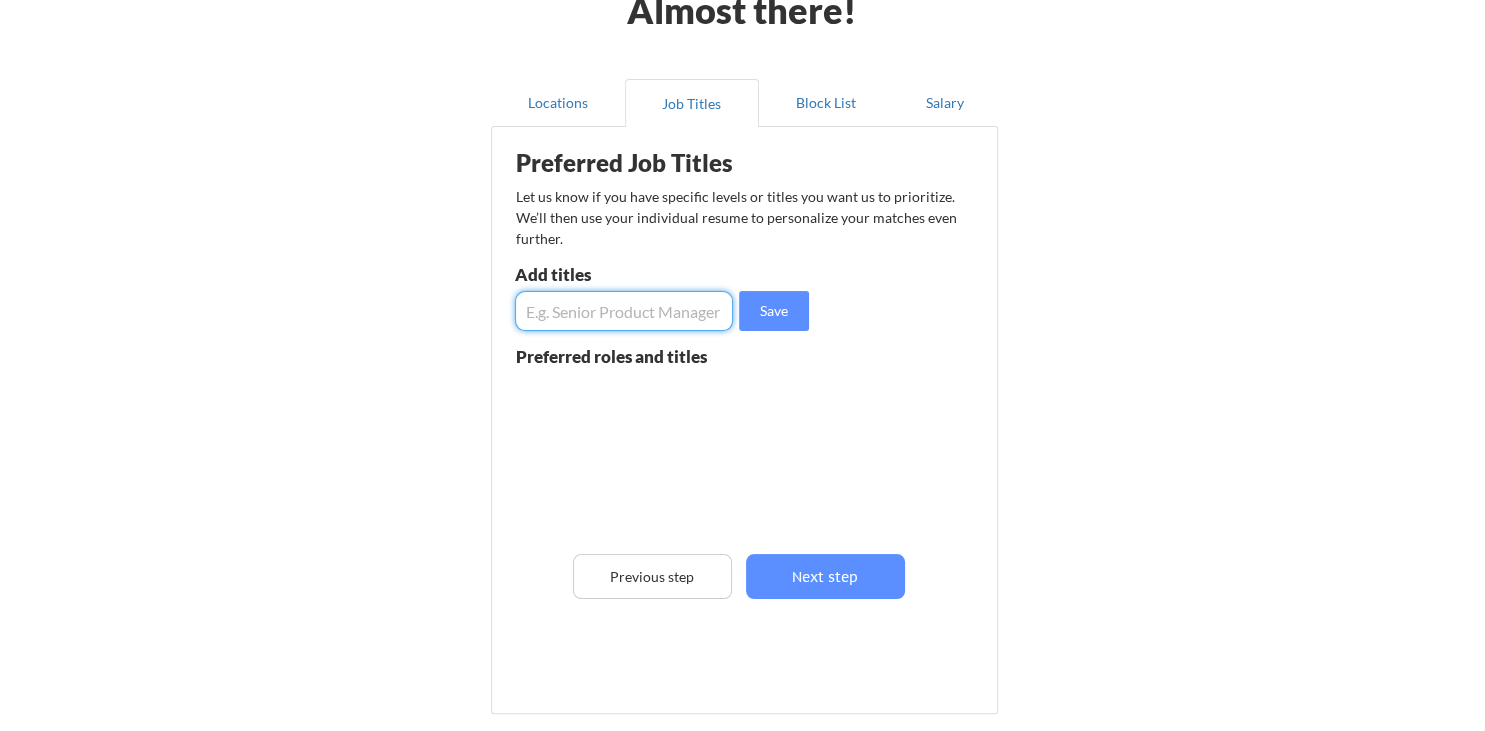 click at bounding box center [624, 311] 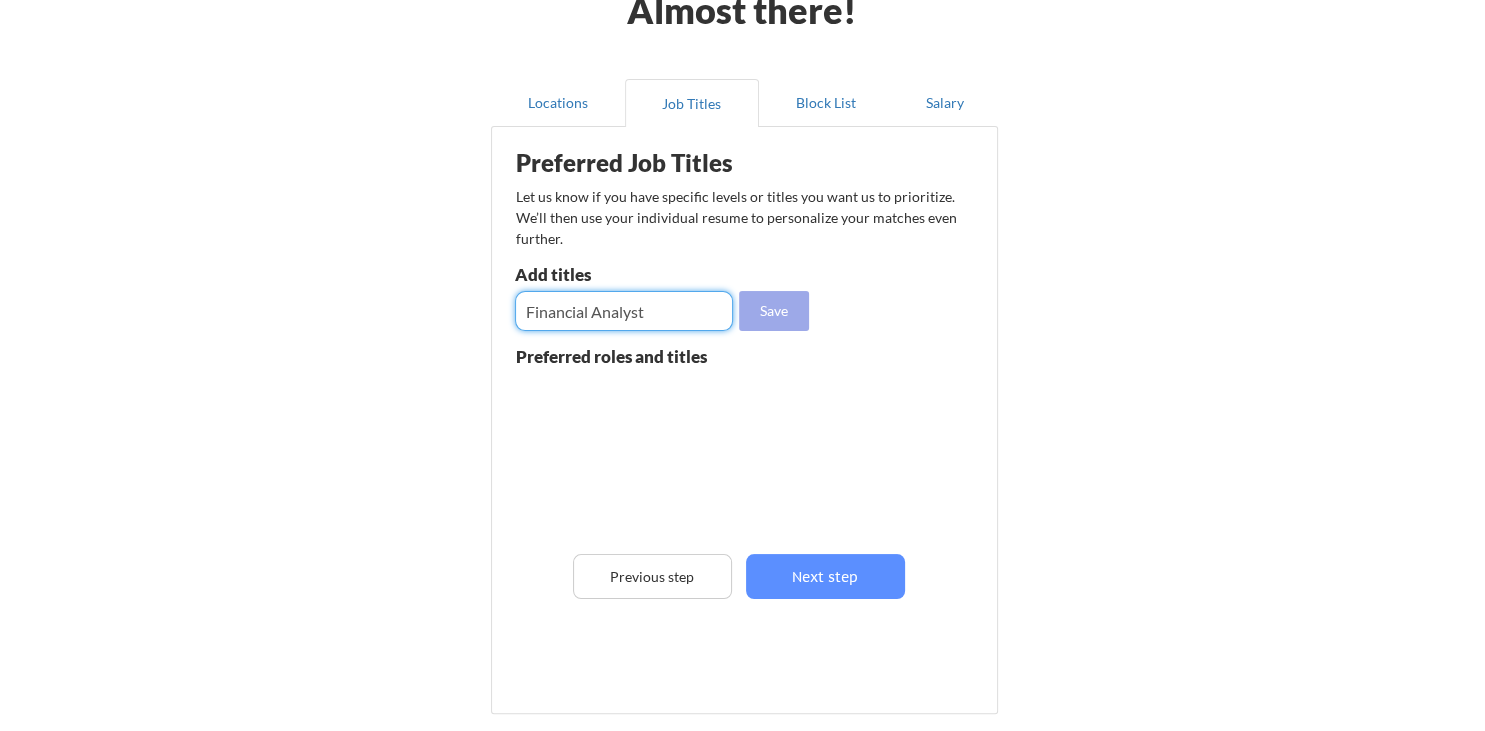 type on "Financial Analyst" 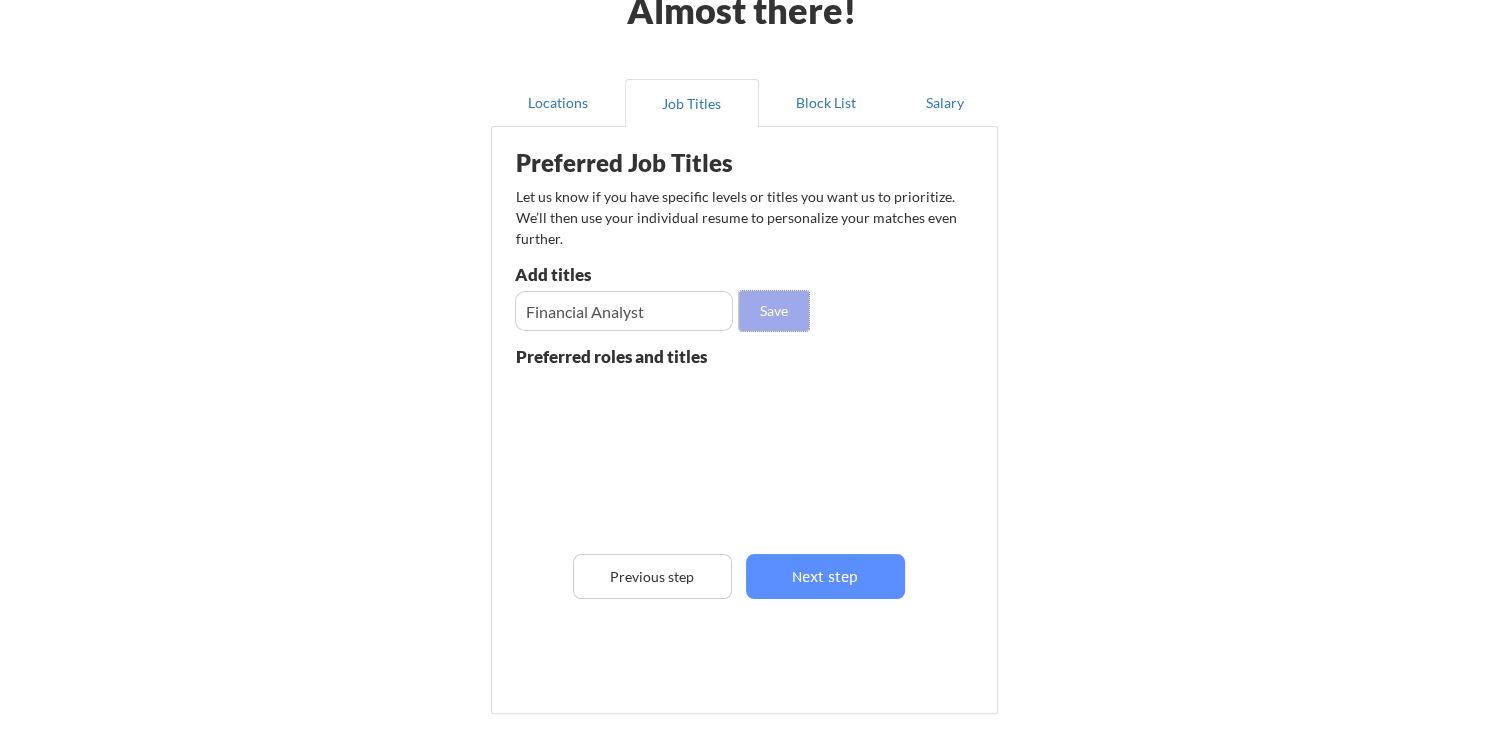 click on "Save" at bounding box center (774, 311) 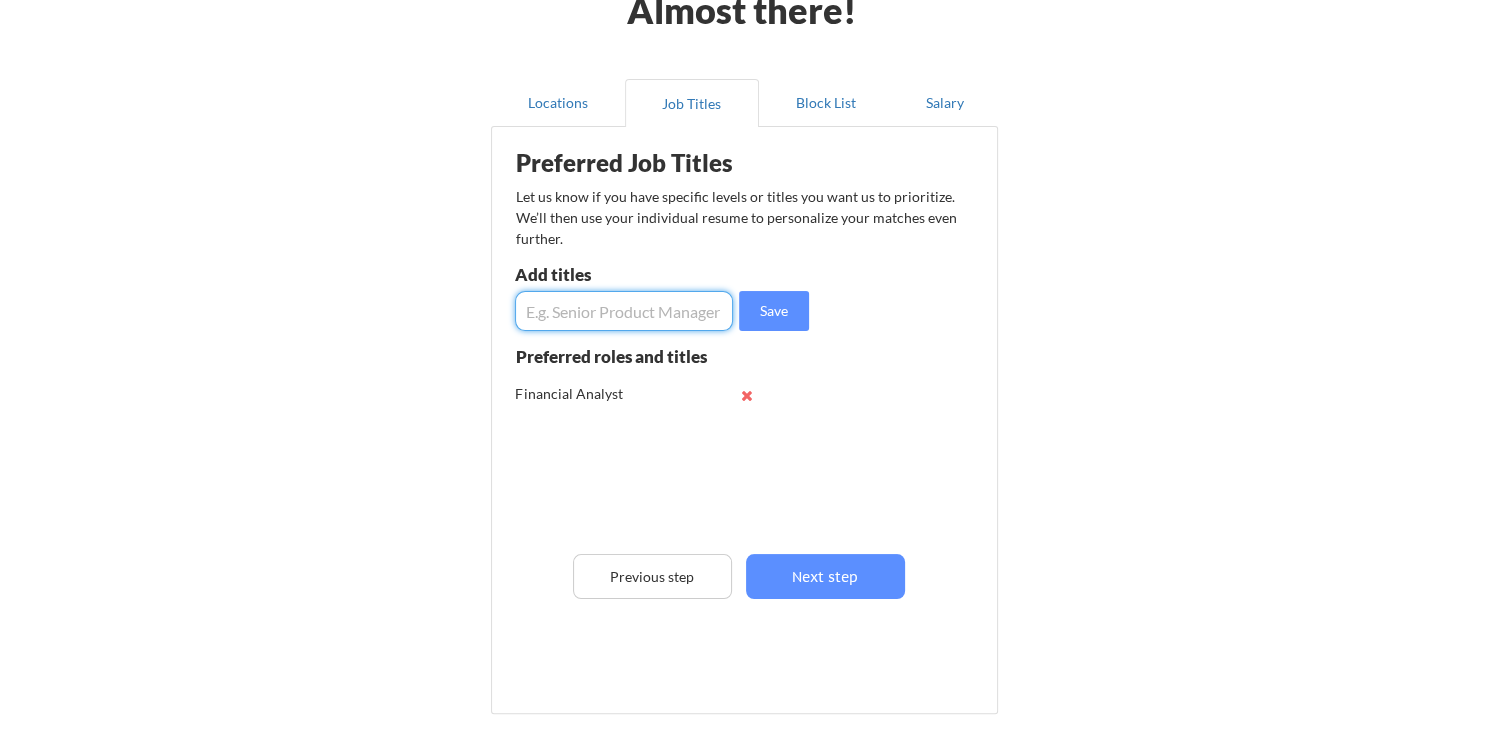 click at bounding box center (624, 311) 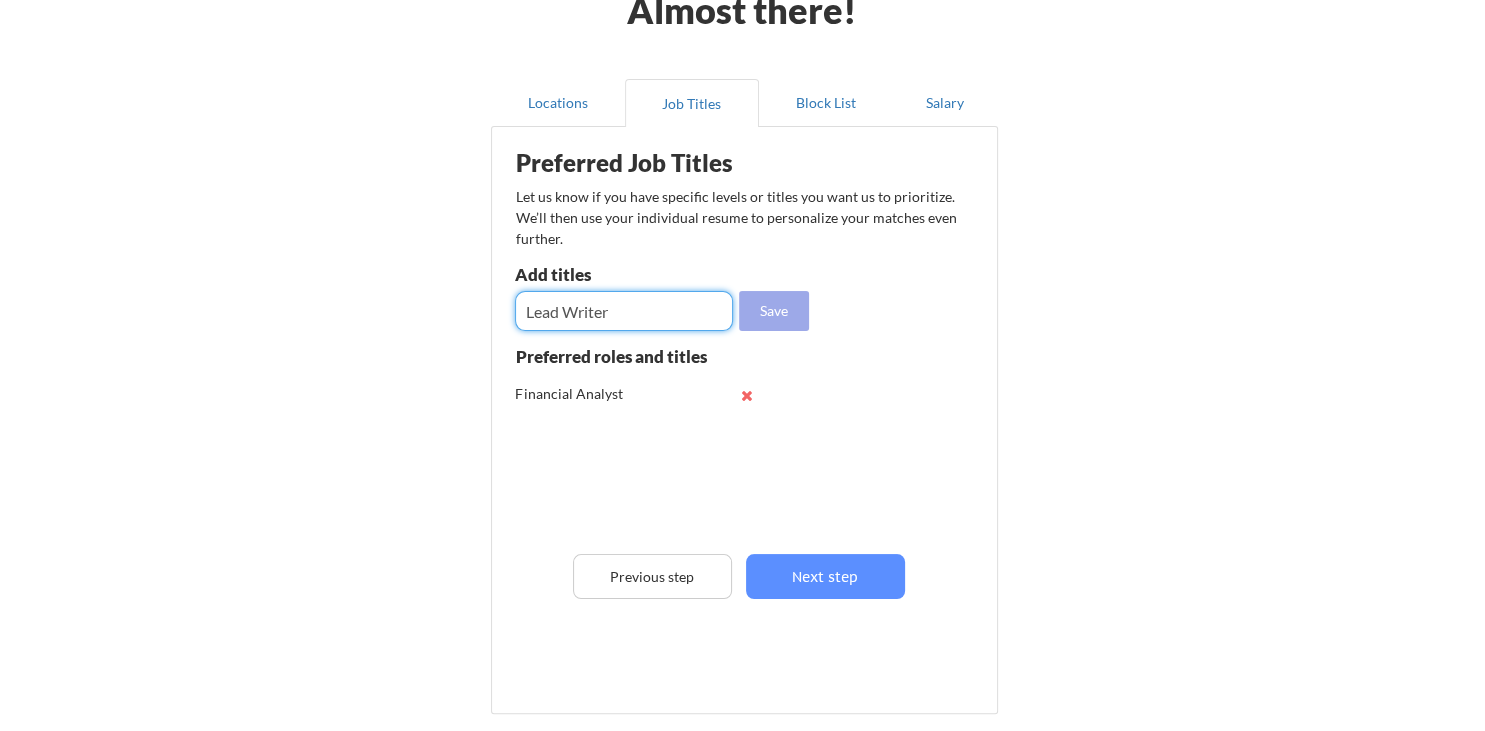 type on "Lead Writer" 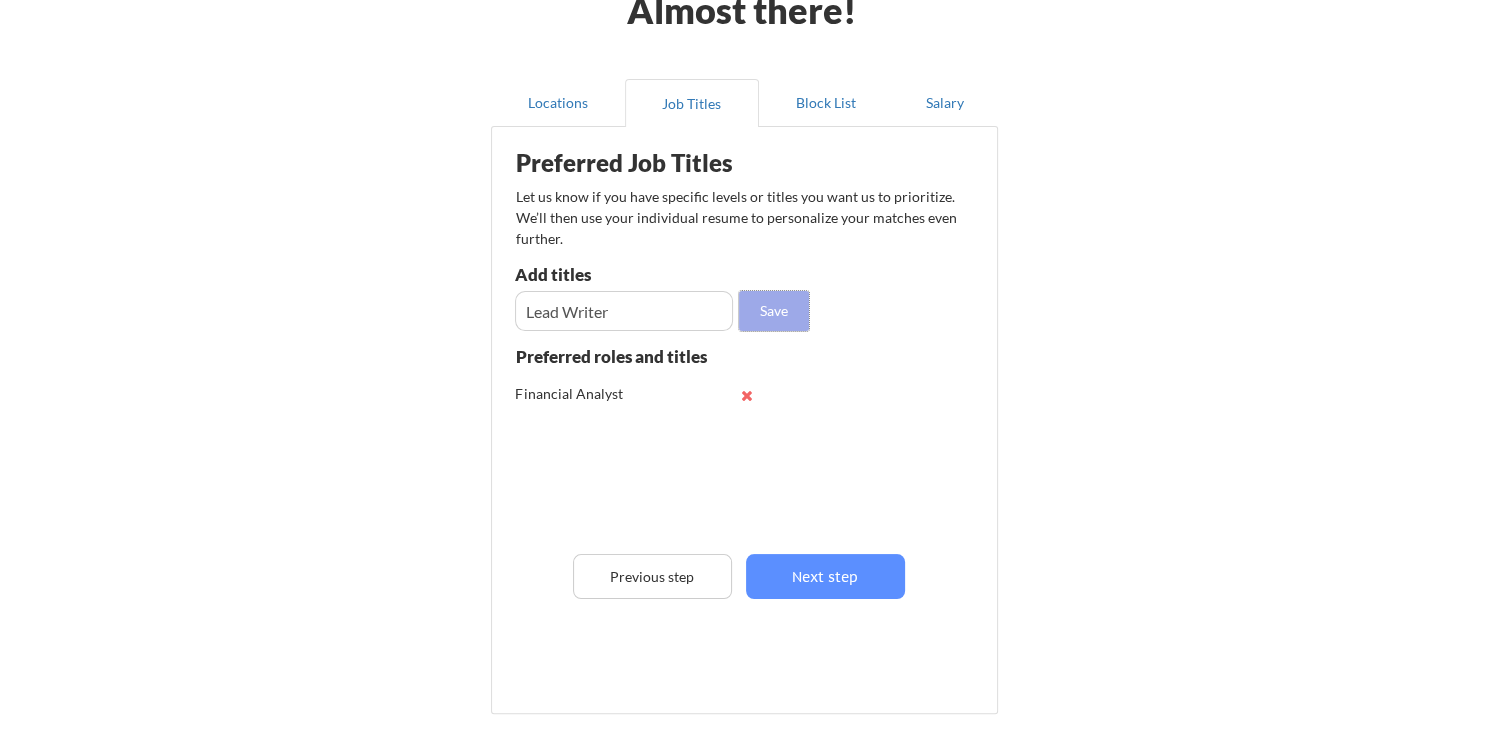 click on "Save" at bounding box center [774, 311] 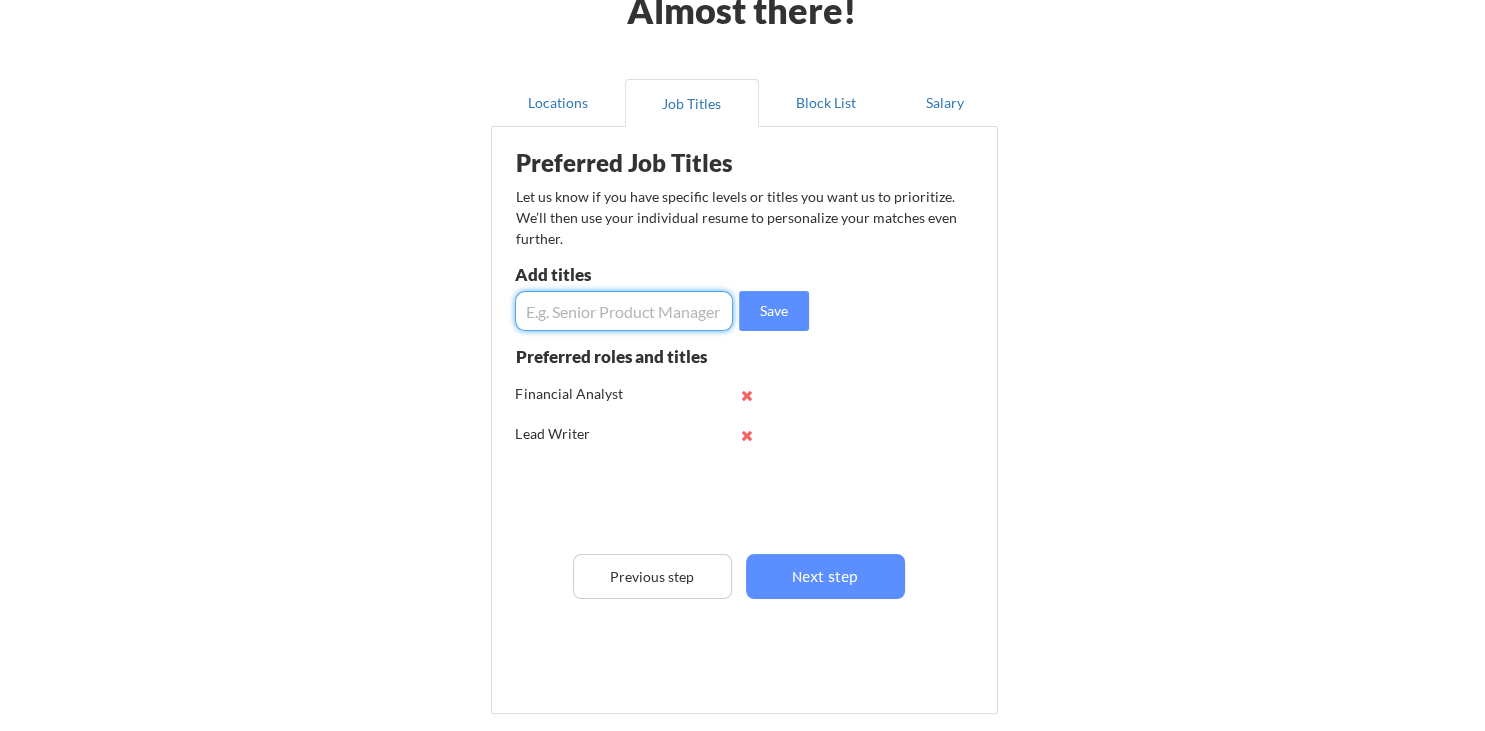 click at bounding box center (624, 311) 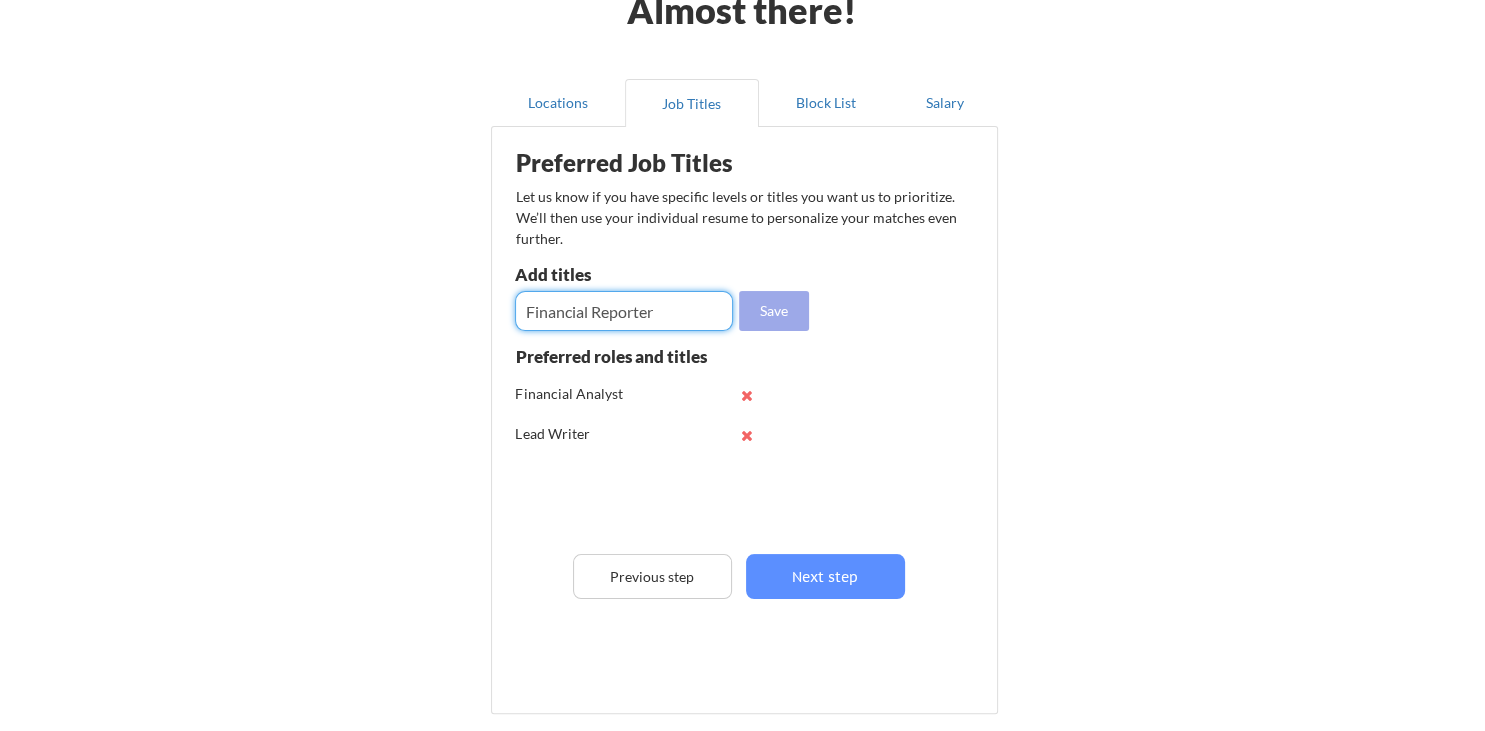 type on "Financial Reporter" 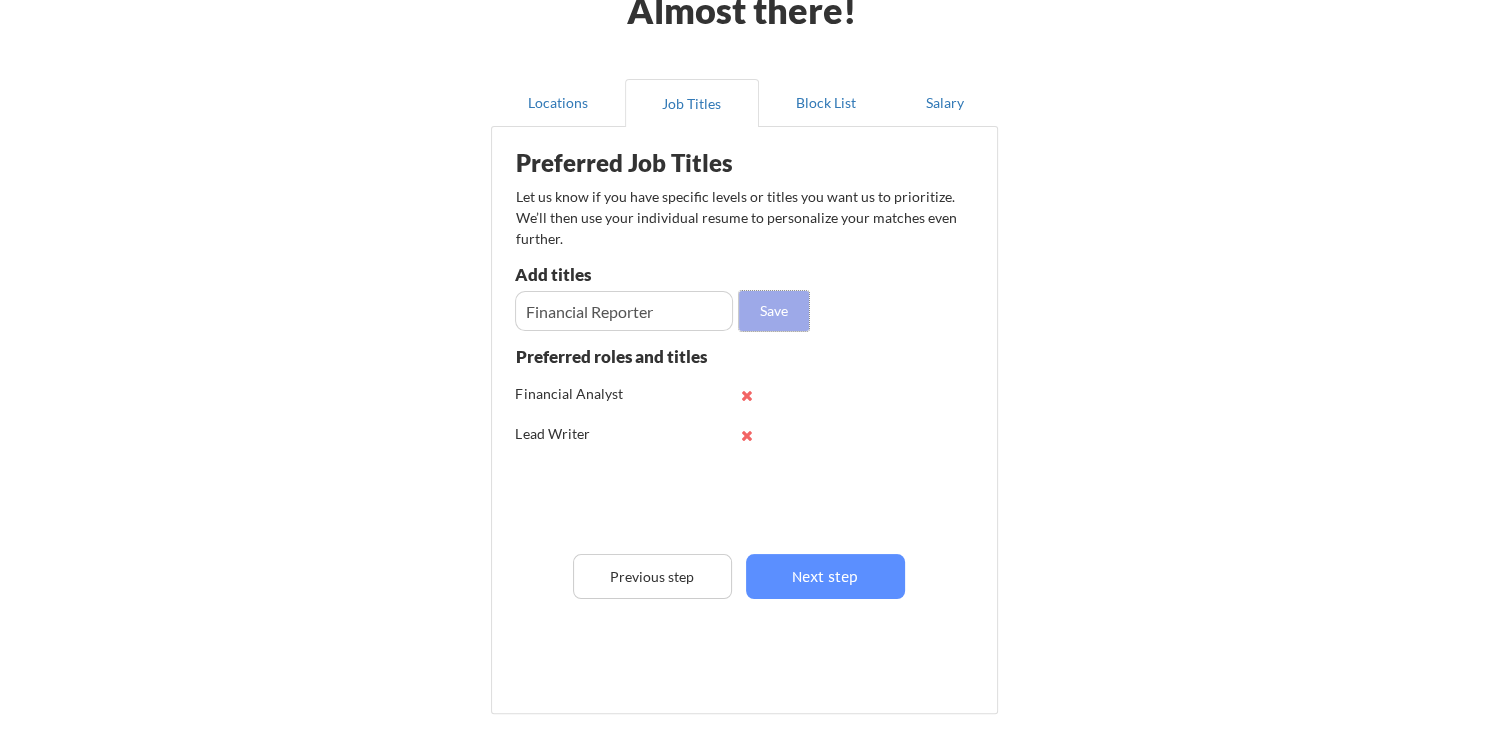 click on "Save" at bounding box center [774, 311] 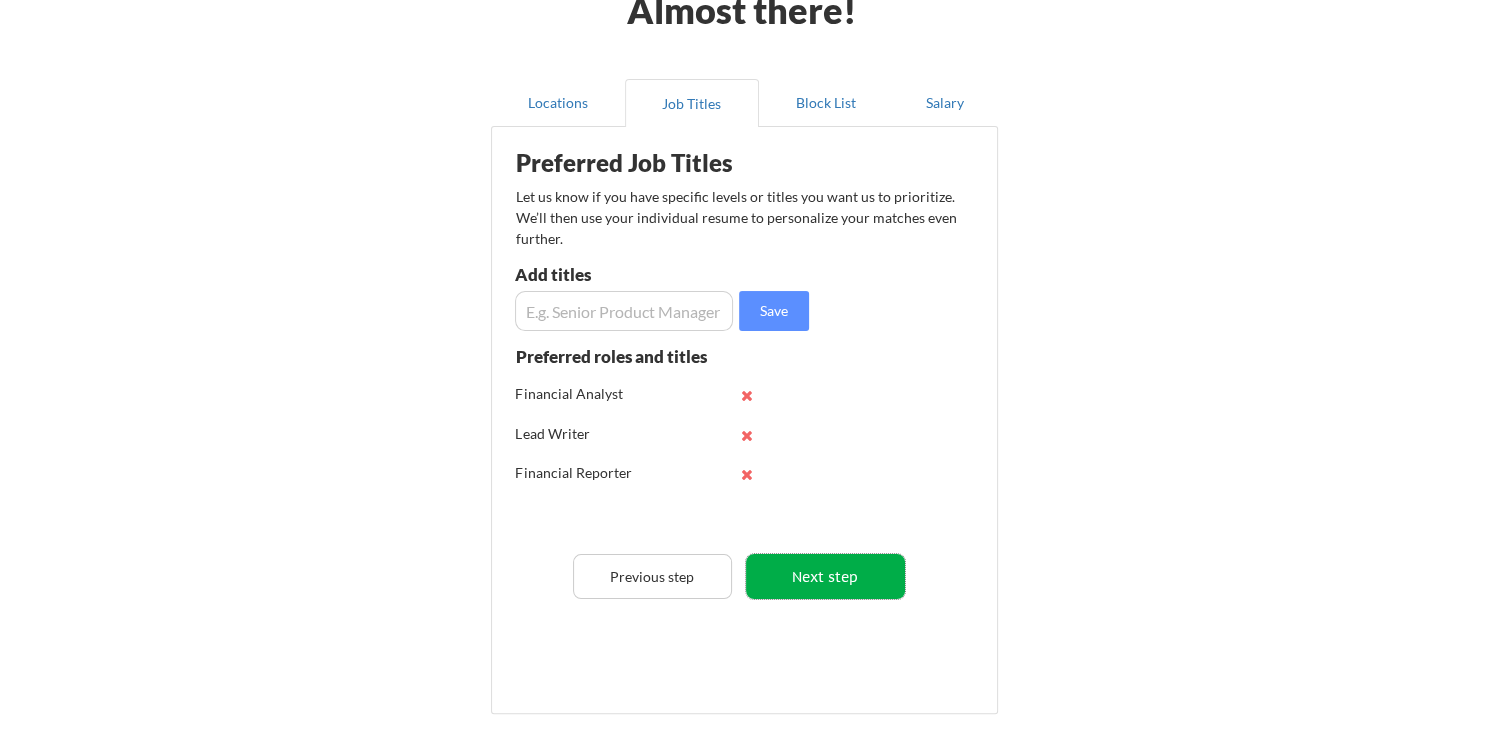 click on "Next step" at bounding box center [825, 576] 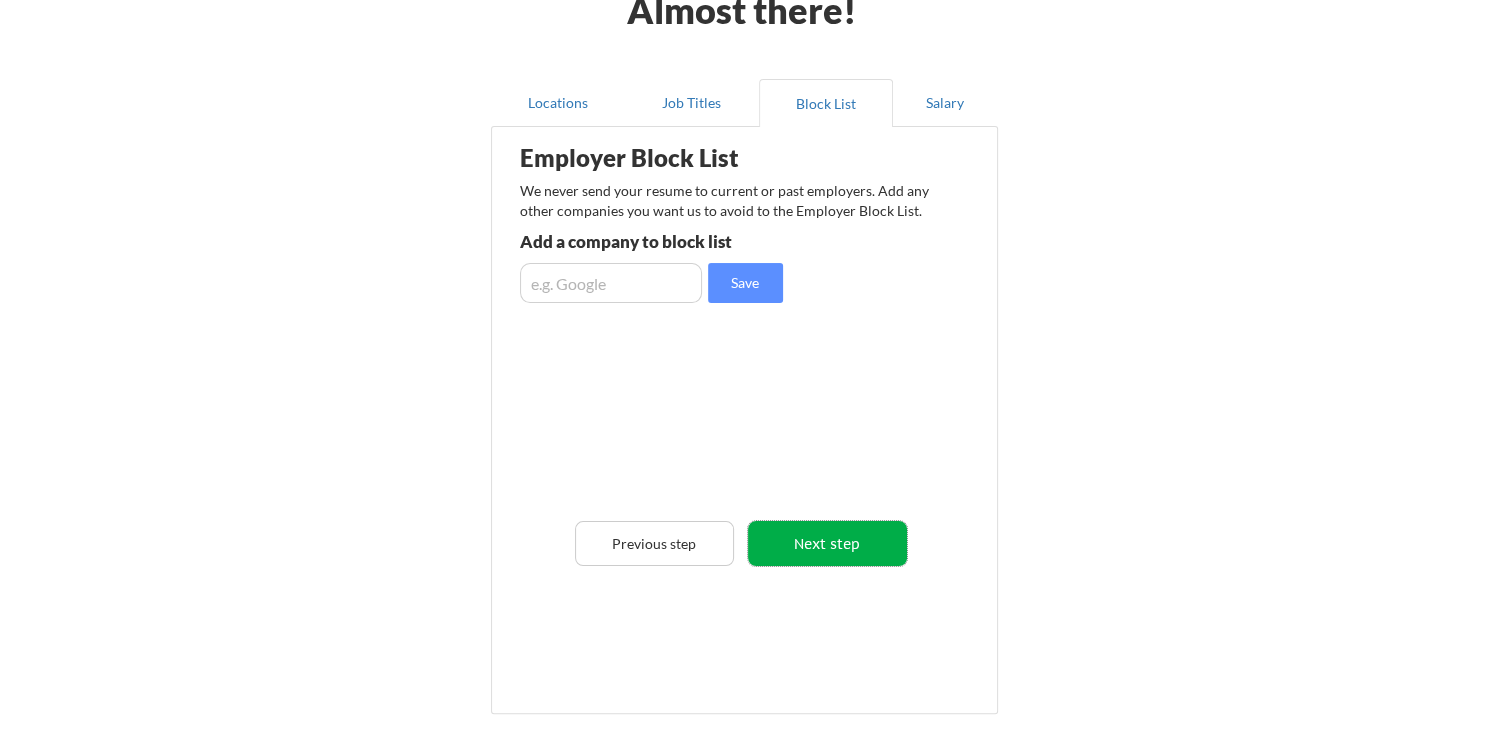 click on "Next step" at bounding box center [827, 543] 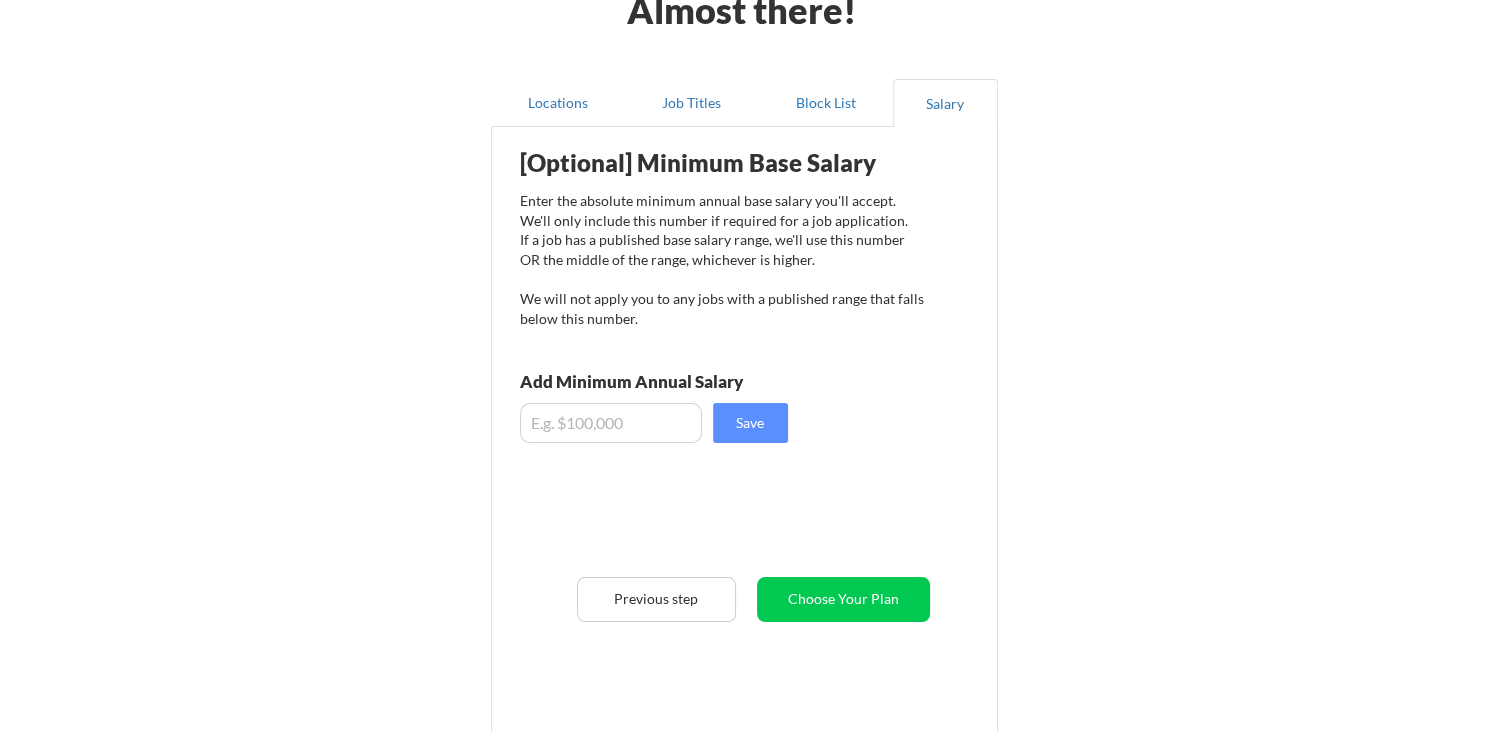 click on "[Optional] Minimum Base Salary Enter the absolute minimum annual base salary you'll accept. We'll only include this number if required for a job application.
If a job has a published base salary range, we'll use this number OR the middle of the range, whichever is higher. We will not apply you to any jobs with a published range that falls below this number. Add Minimum Annual Salary Save Previous step Choose Your Plan" at bounding box center [748, 423] 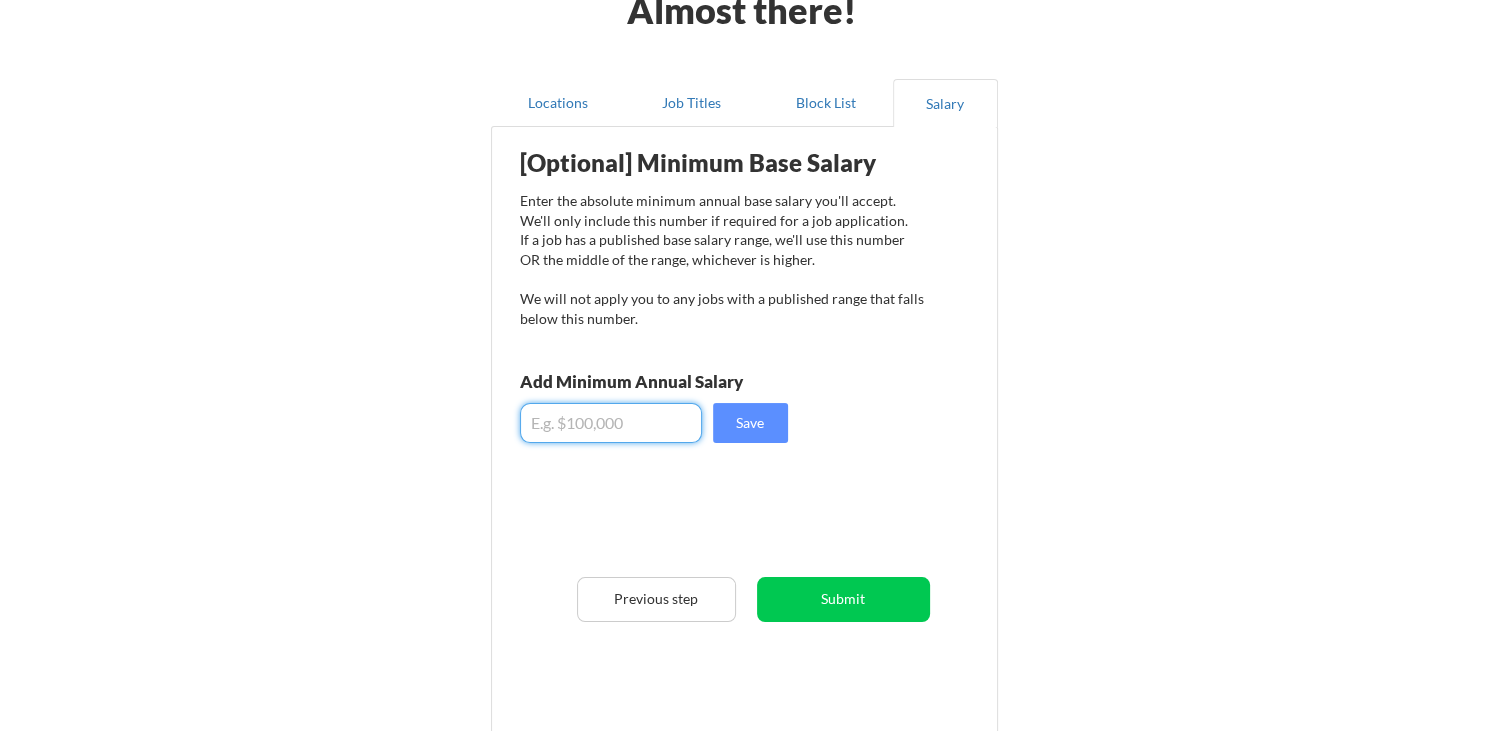 click at bounding box center [611, 423] 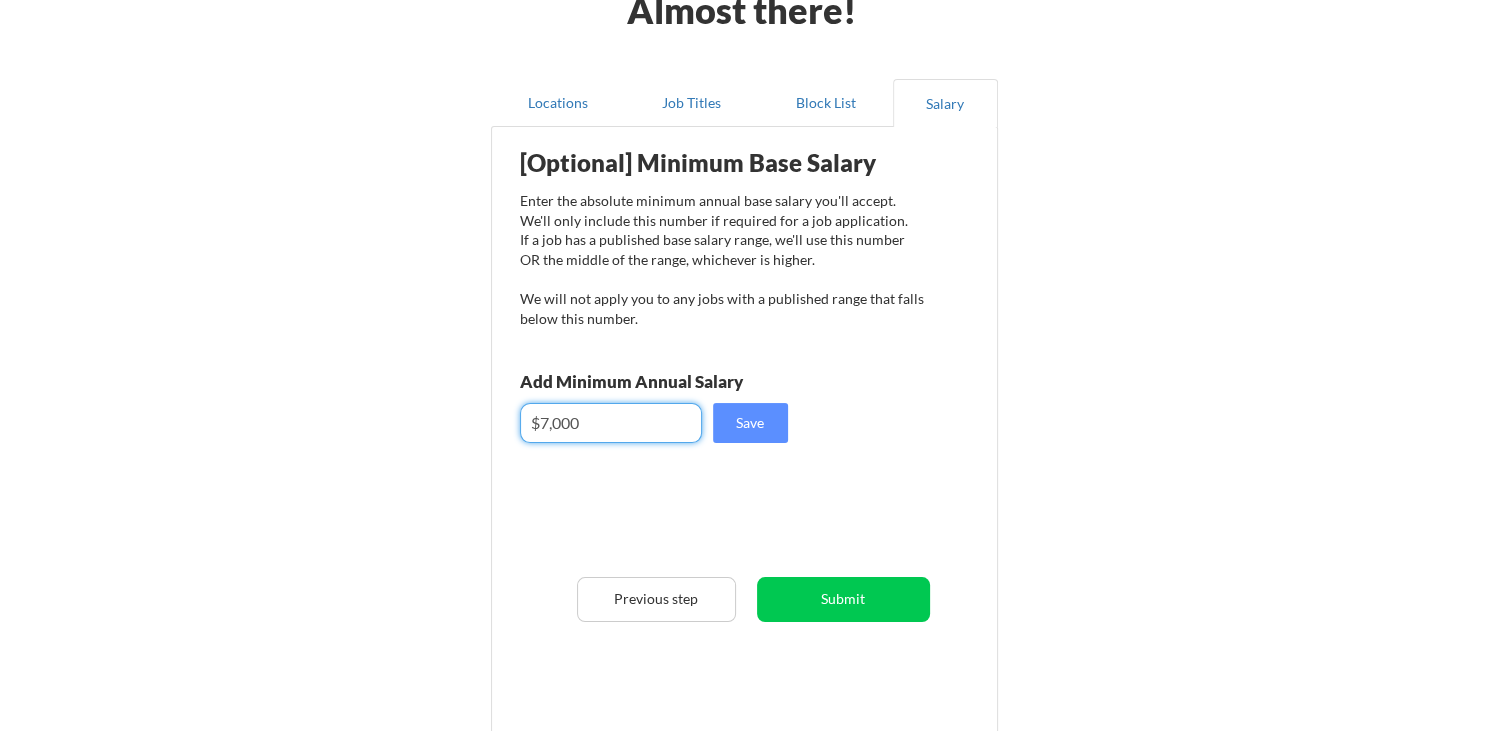 type on "$70,000" 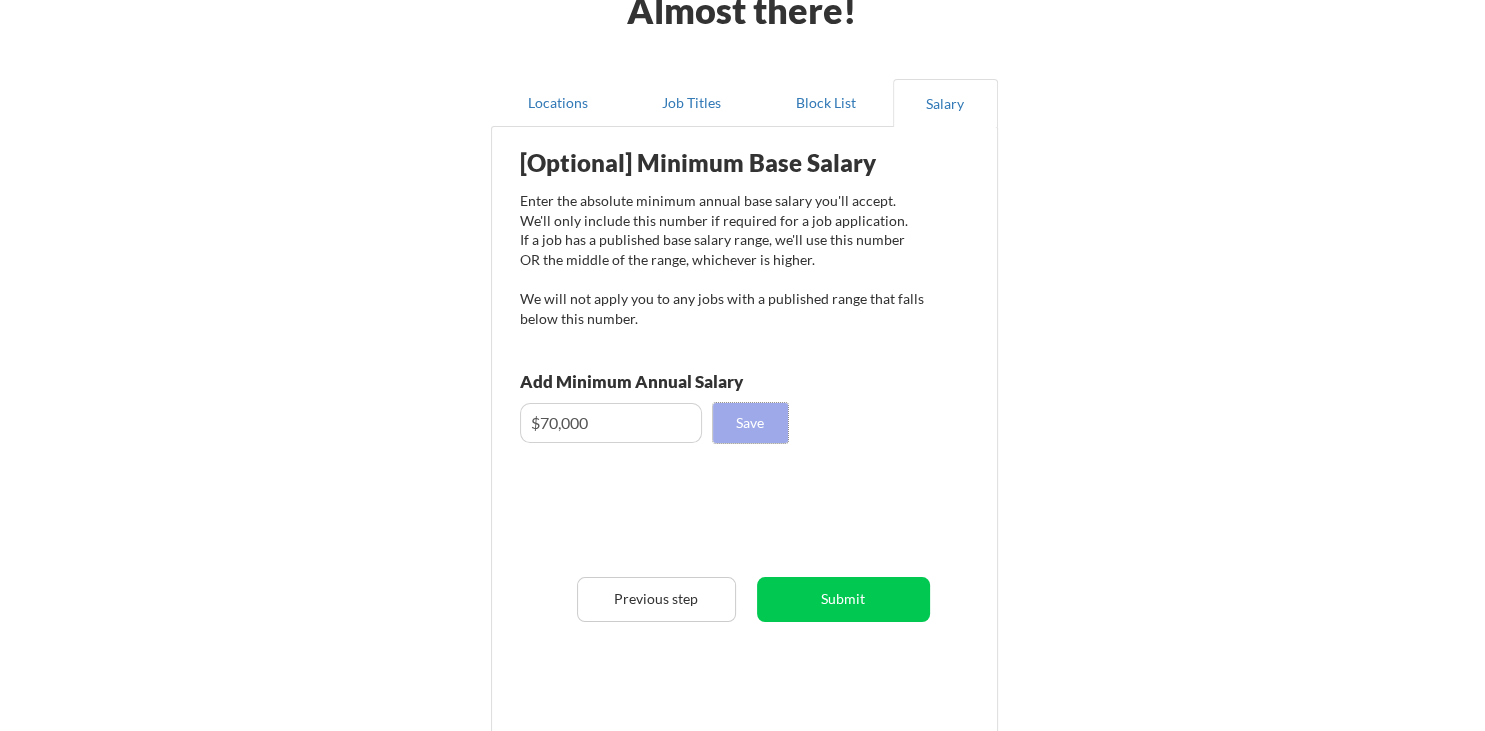 click on "Save" at bounding box center (750, 423) 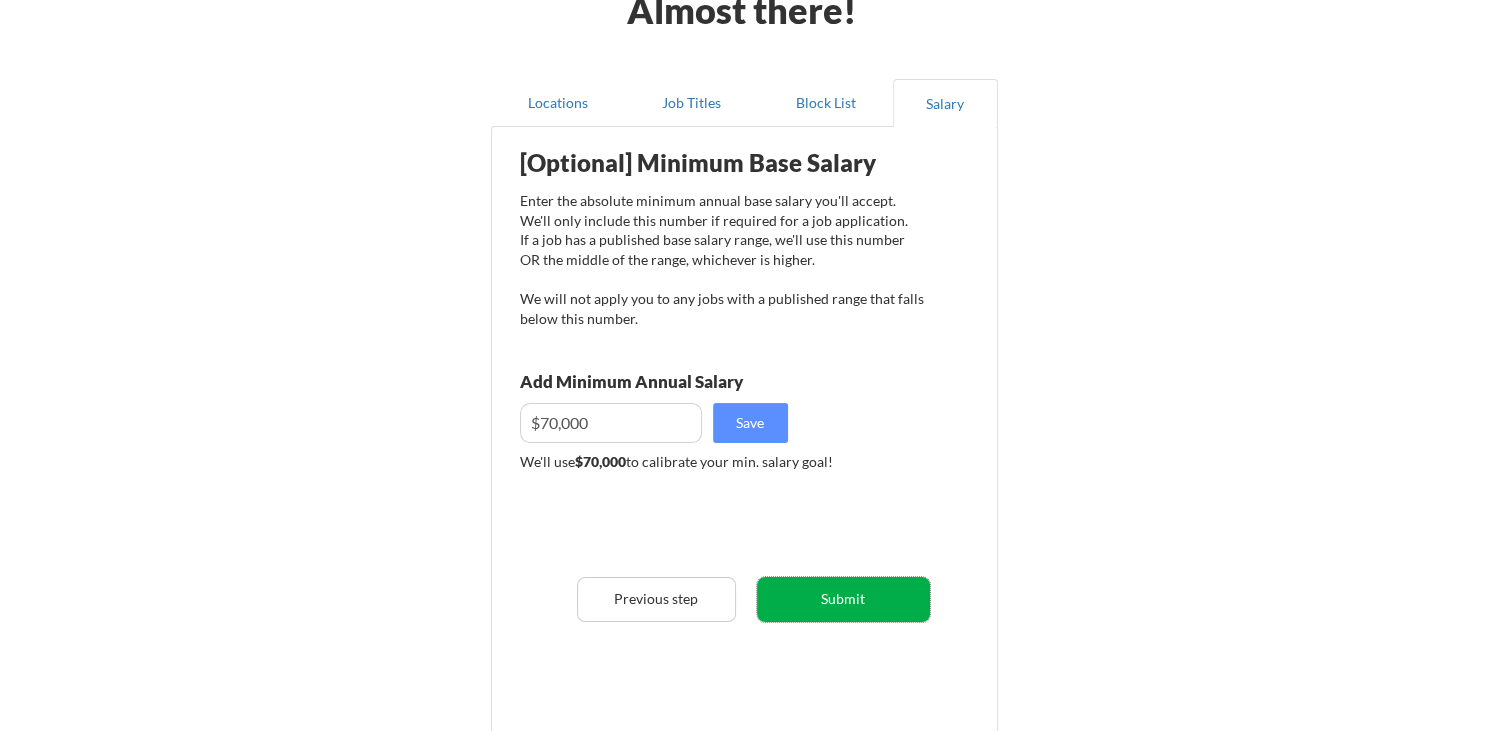 click on "Submit" at bounding box center [843, 599] 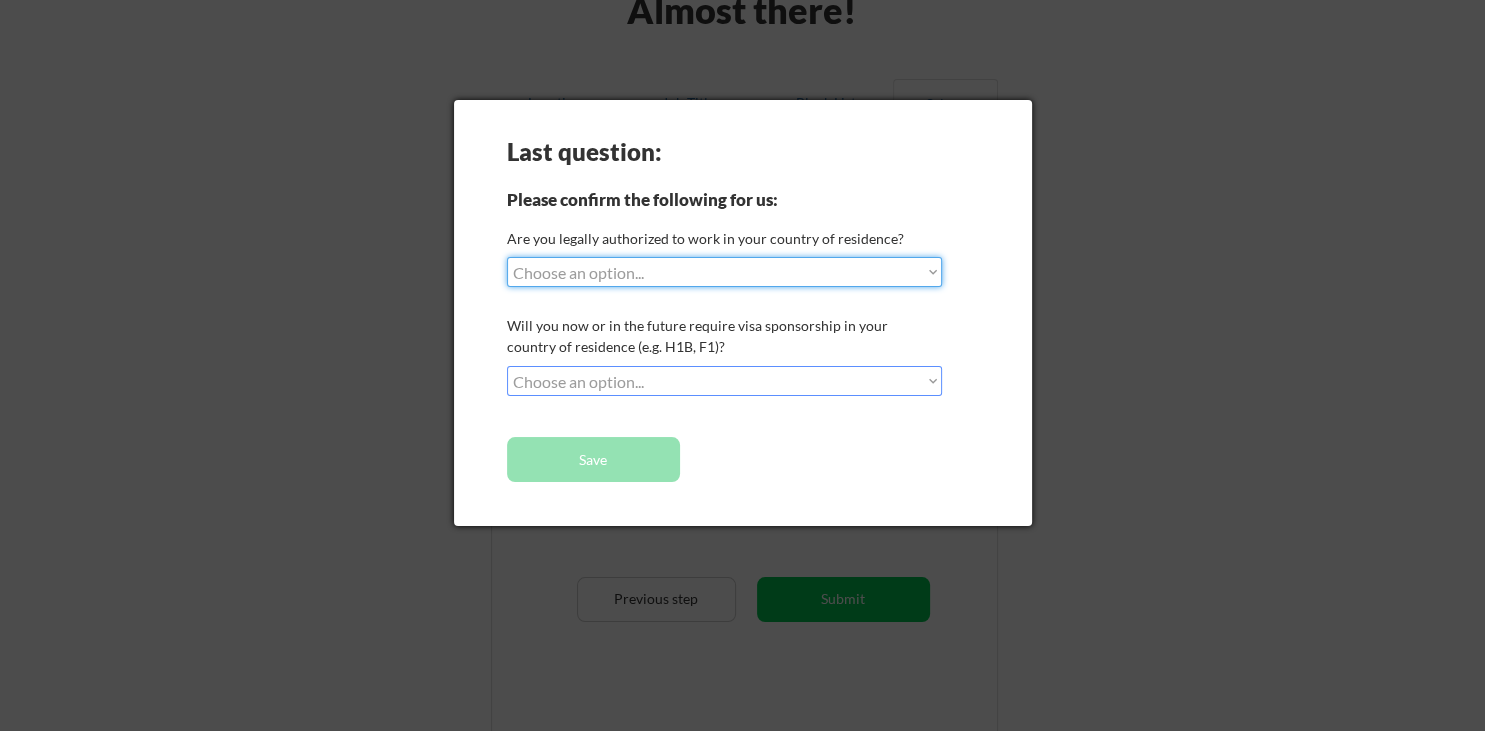 click on "Choose an option... Yes, I am a US Citizen Yes, I am a Canadian Citizen Yes, I am a US Green Card Holder Yes, I am an Other Permanent Resident Yes, I am here on a visa (H1B, OPT, etc.) No, I am not (yet) authorized" at bounding box center [724, 272] 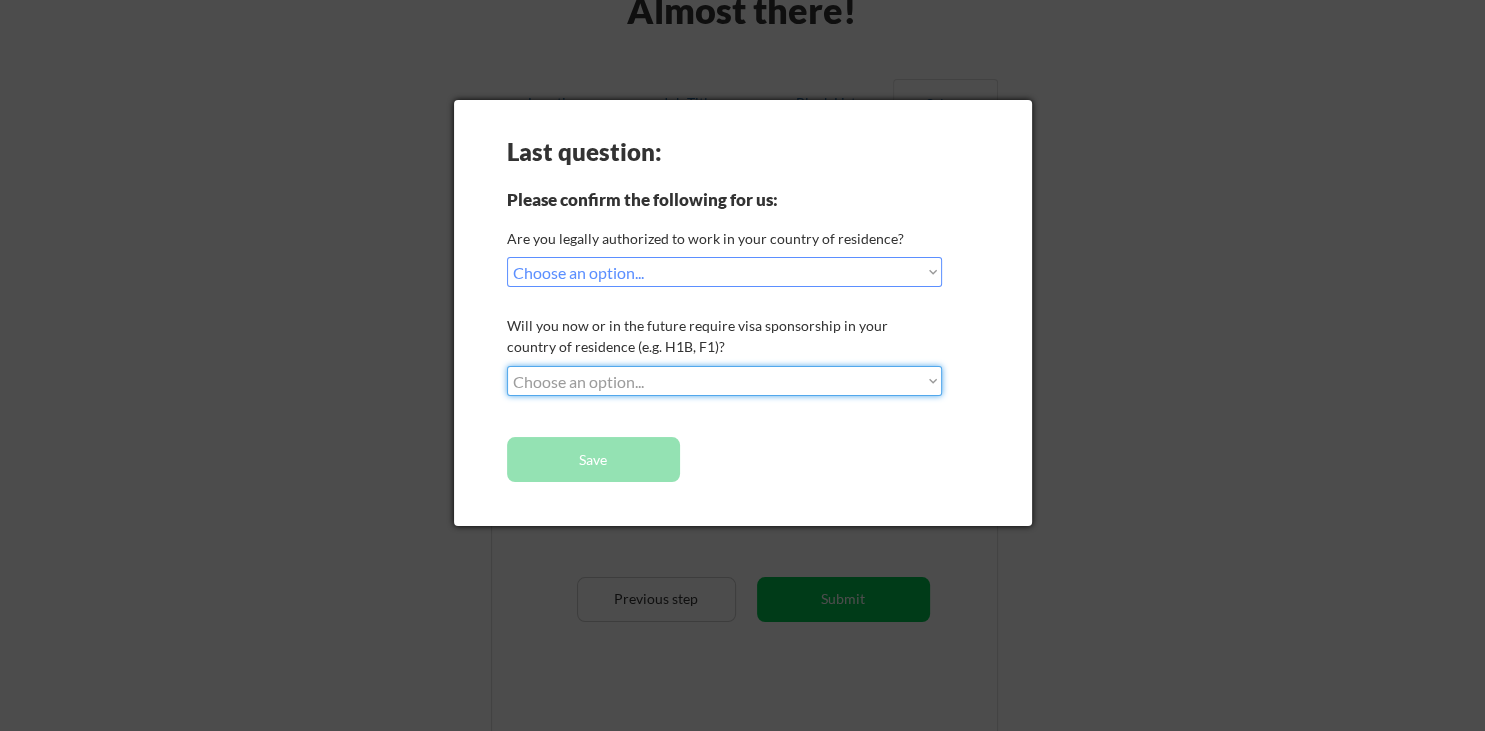 click on "Choose an option... No, I will not need sponsorship Yes, I will need sponsorship" at bounding box center (724, 381) 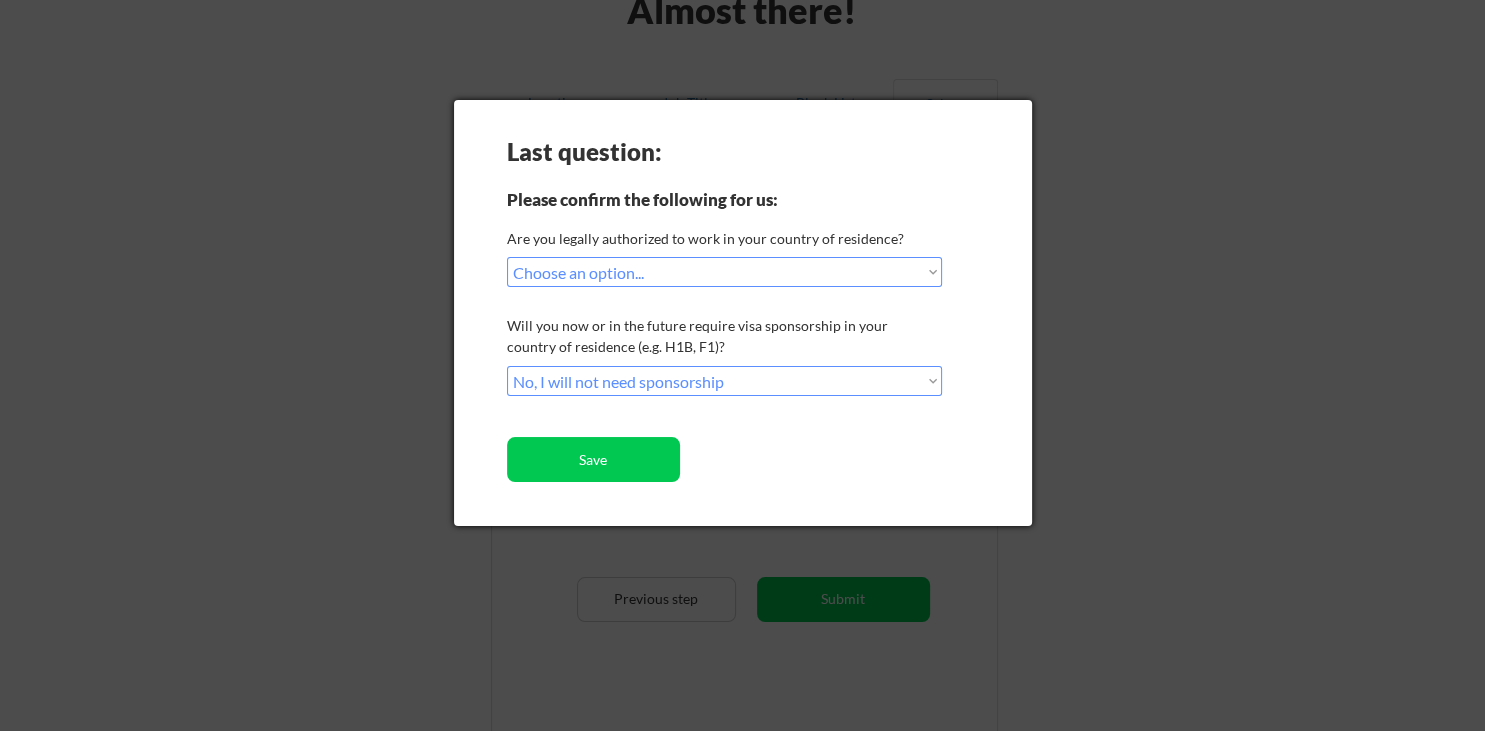 click on "Last question: Please confirm the following for us: Are you legally authorized to work in your country of residence? Choose an option... Yes, I am a US Citizen Yes, I am a Canadian Citizen Yes, I am a US Green Card Holder Yes, I am an Other Permanent Resident Yes, I am here on a visa (H1B, OPT, etc.) No, I am not (yet) authorized Will you now or in the future require visa sponsorship in your country of residence (e.g. H1B, F1)? Choose an option... No, I will not need sponsorship Yes, I will need sponsorship Save" at bounding box center [743, 313] 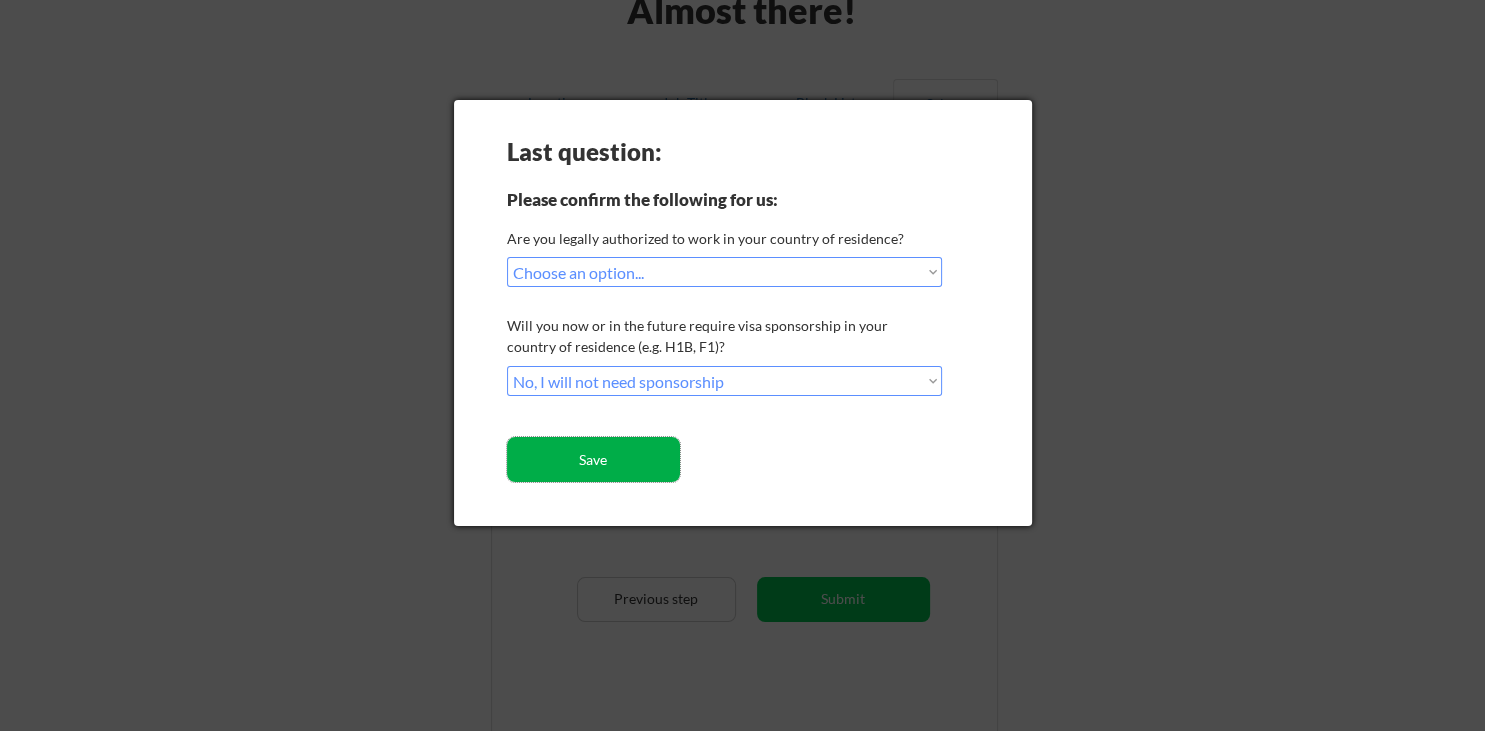 click on "Save" at bounding box center (593, 459) 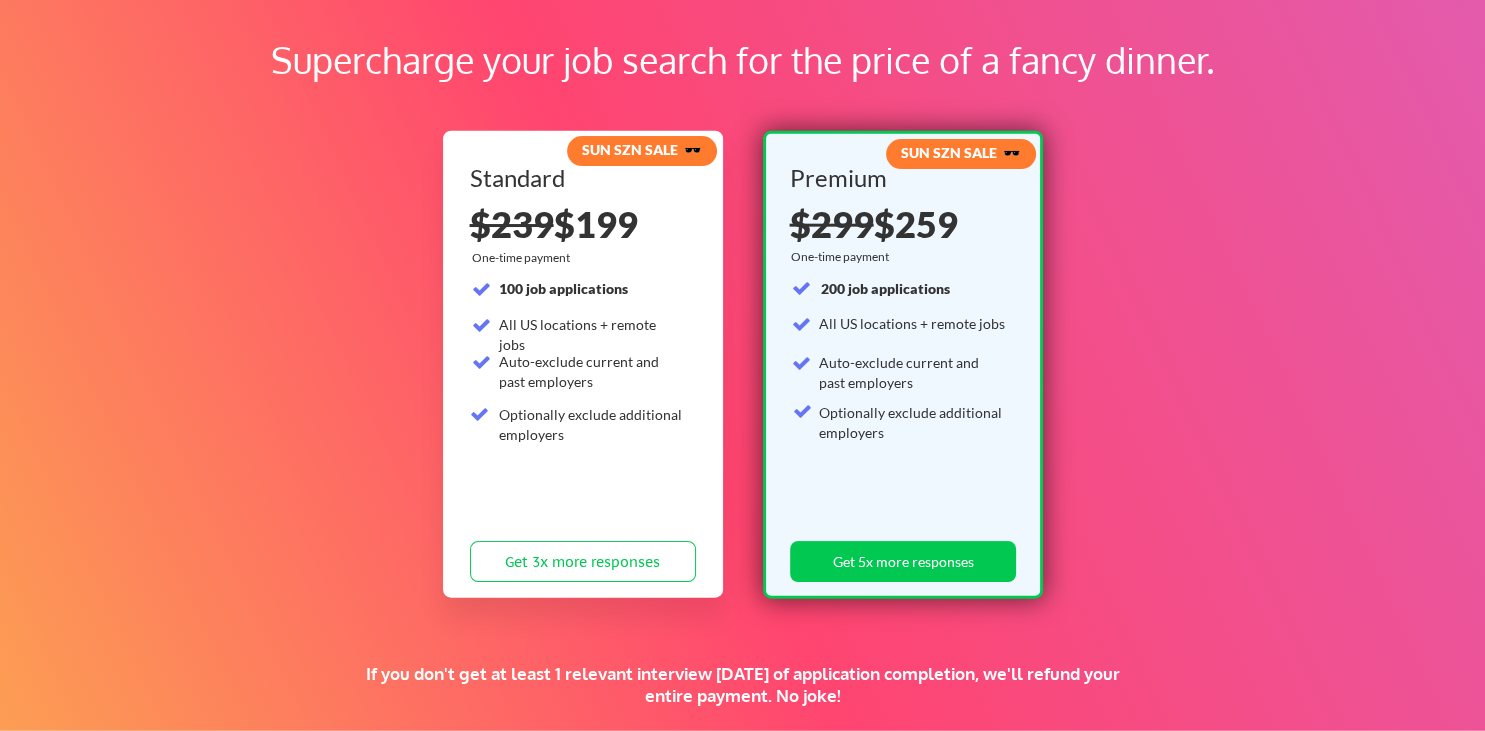 scroll, scrollTop: 104, scrollLeft: 0, axis: vertical 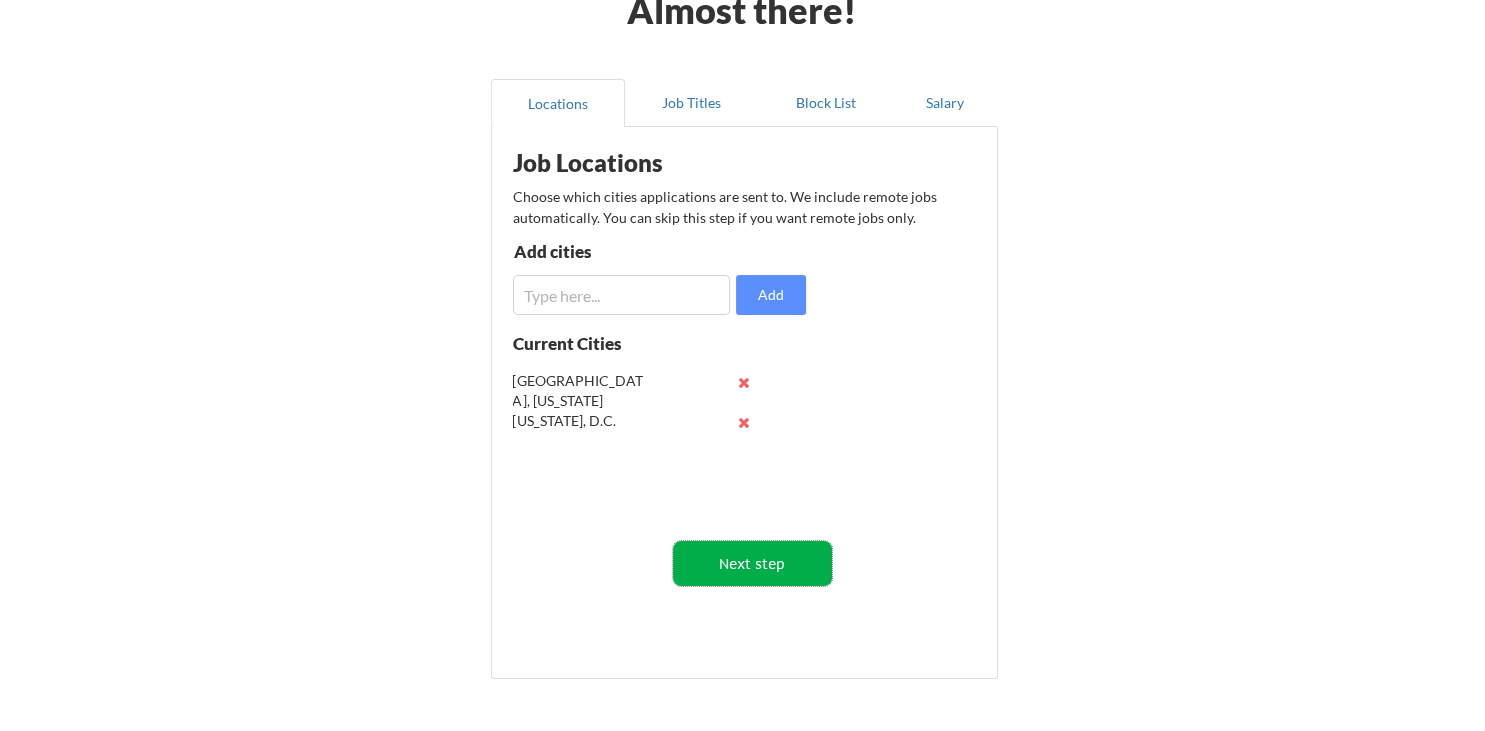 click on "Next step" at bounding box center [752, 563] 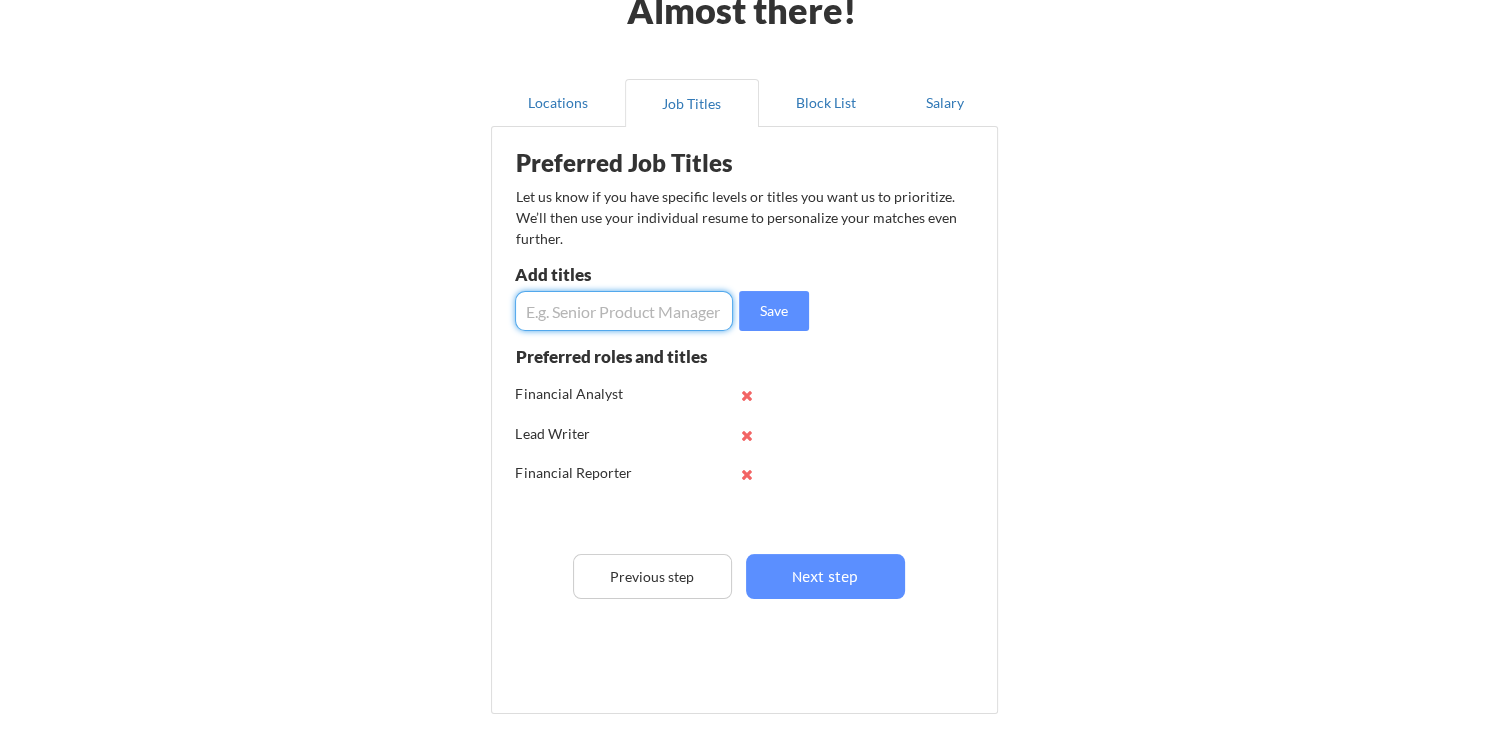 click at bounding box center [624, 311] 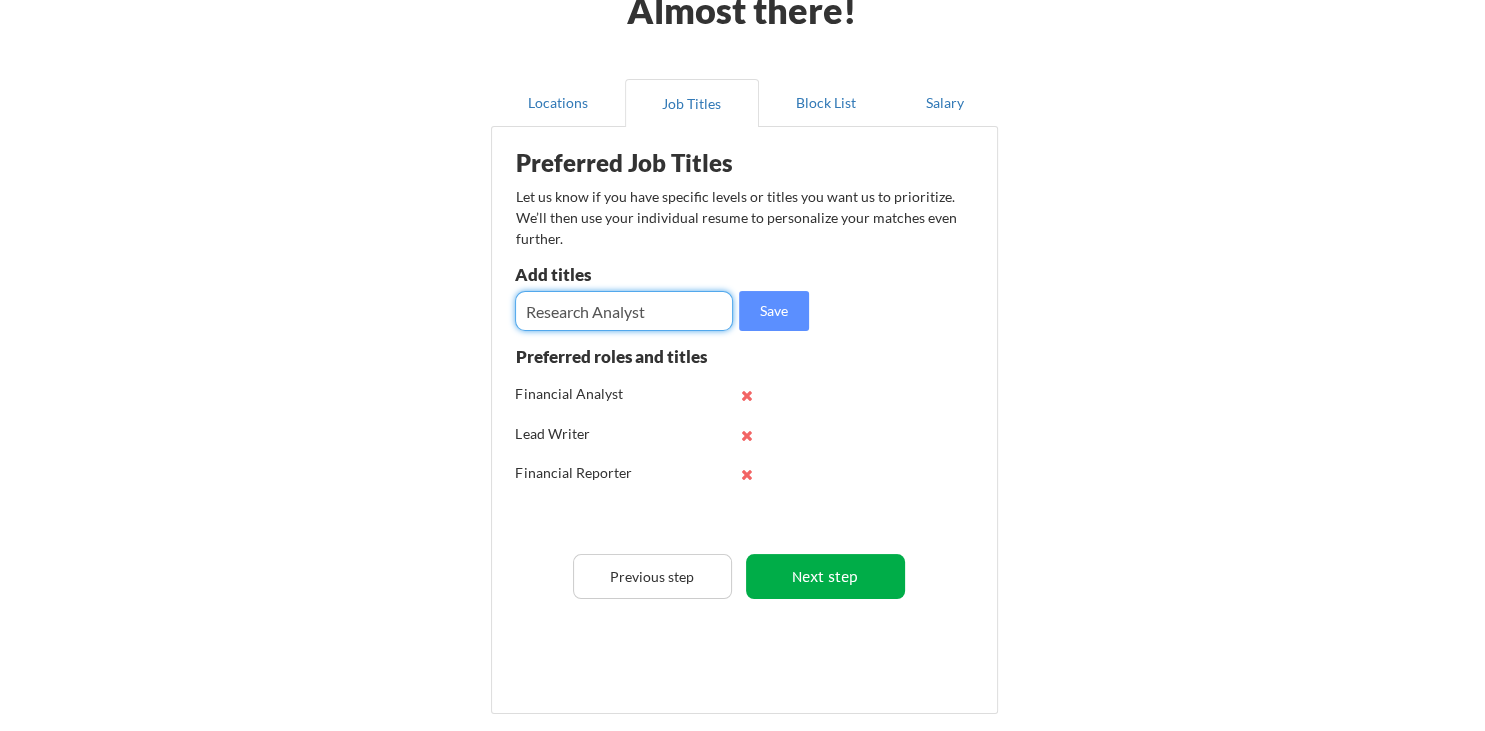 type on "Research Analyst" 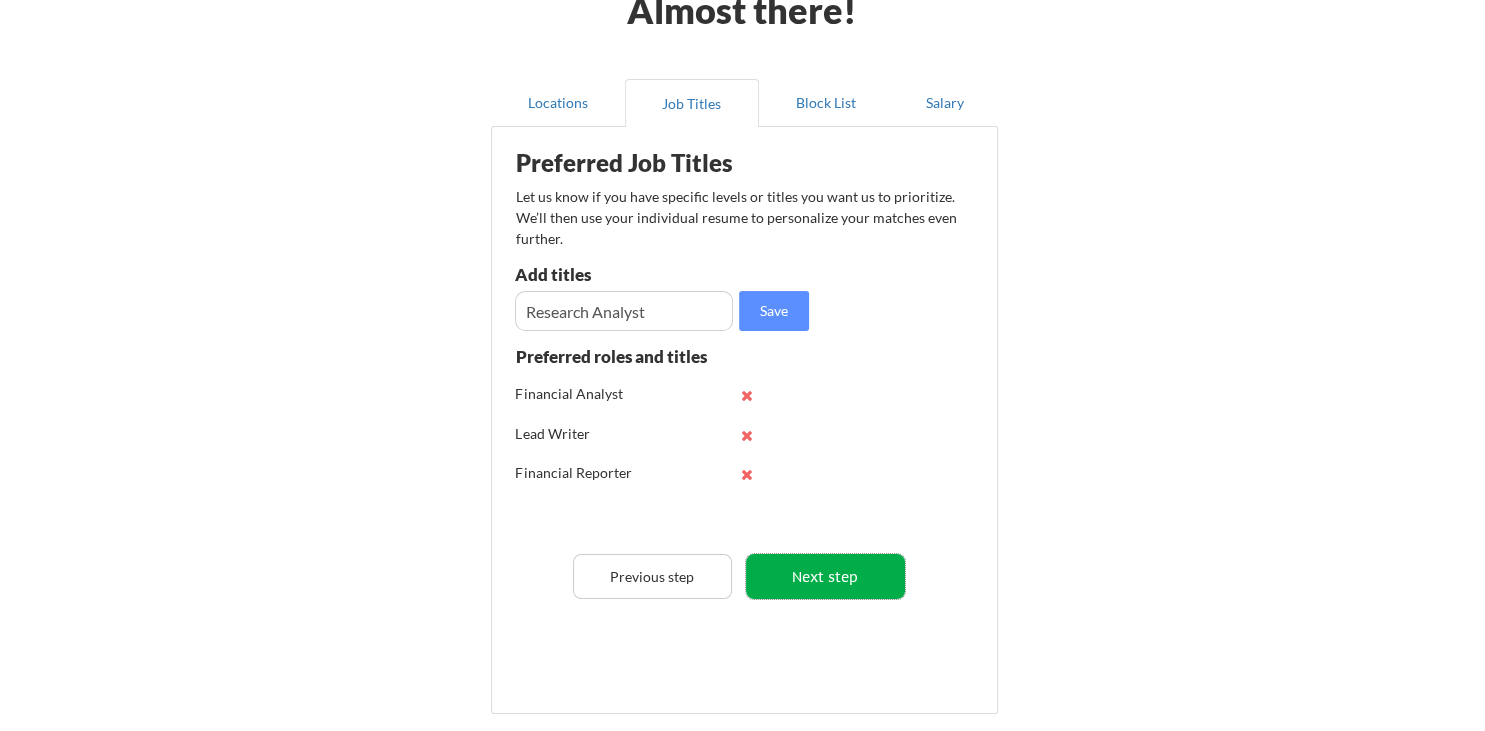 click on "Next step" at bounding box center (825, 576) 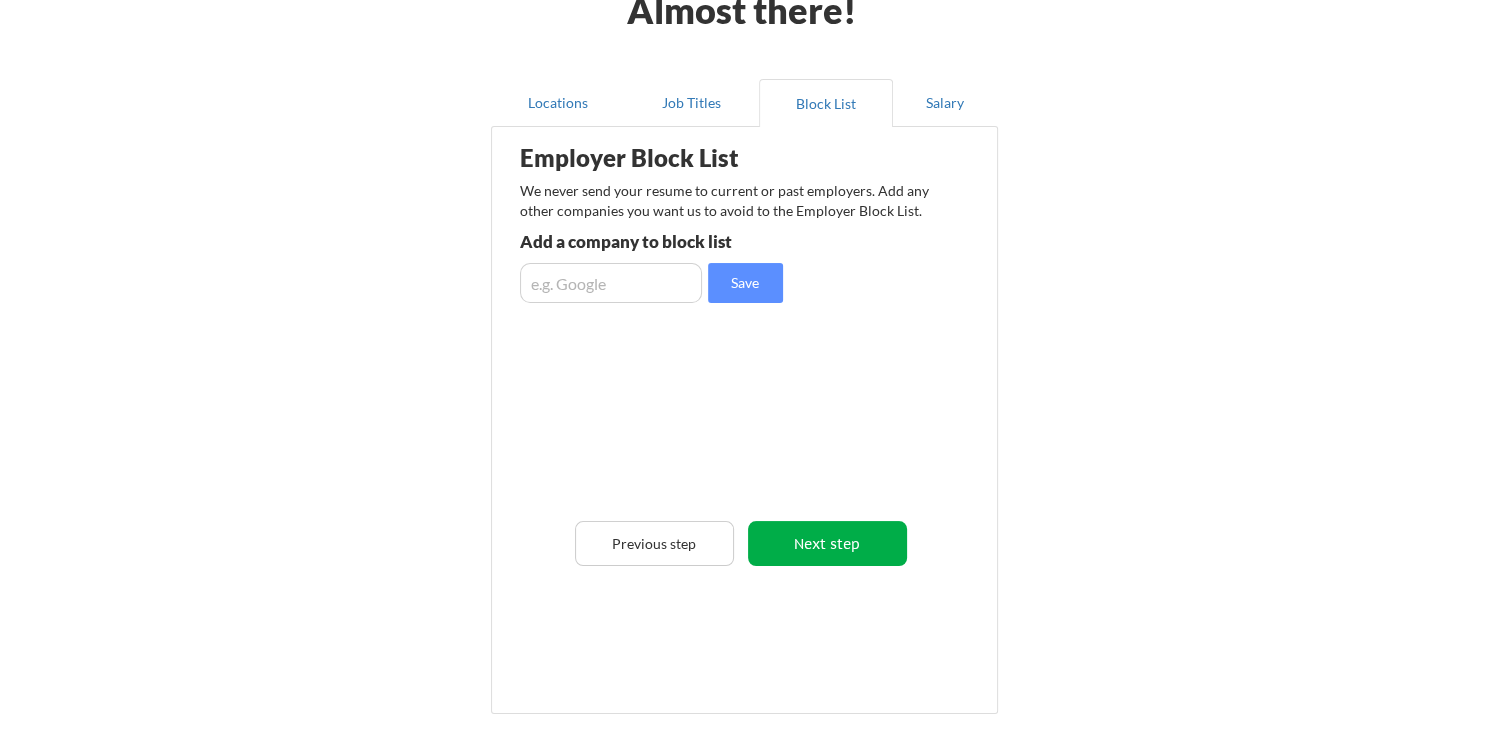 click on "Next step" at bounding box center (827, 543) 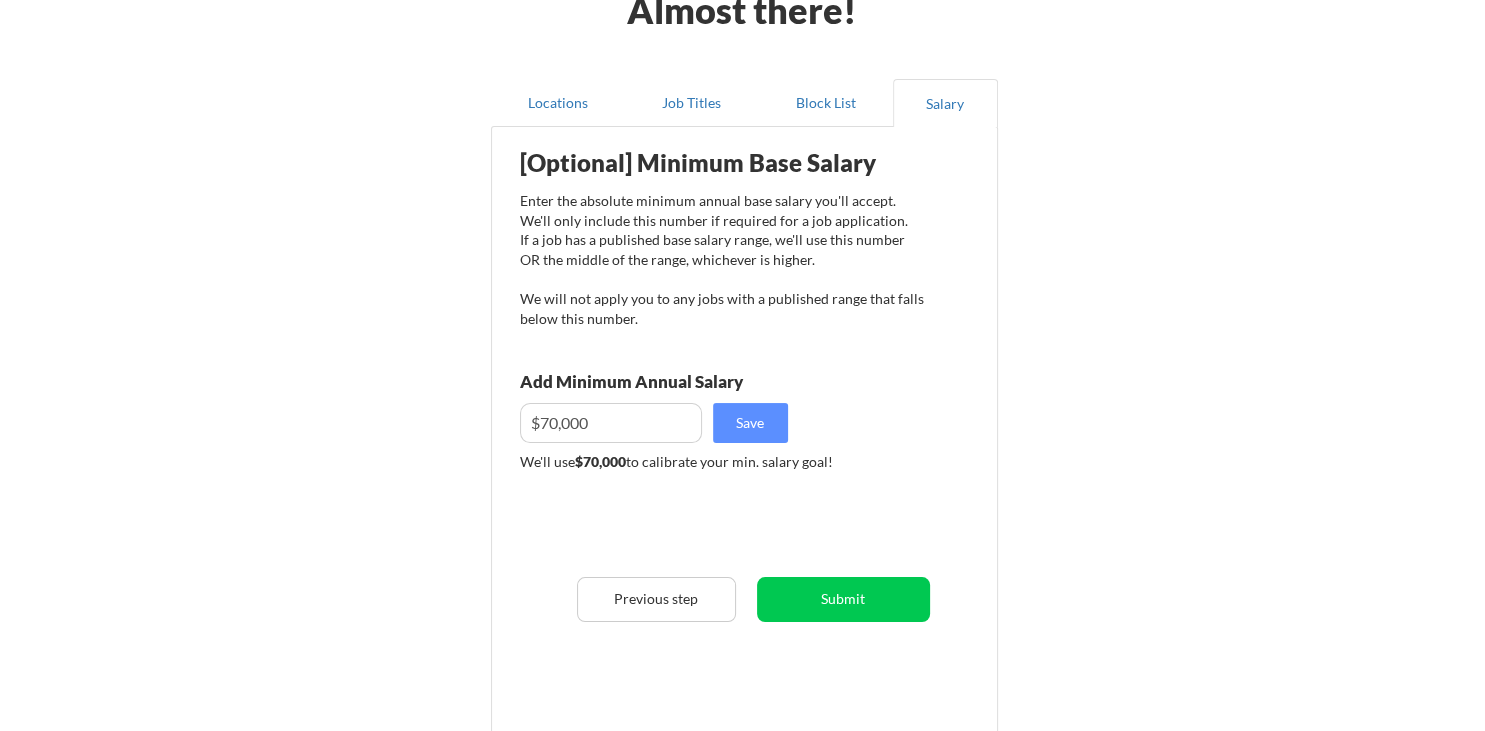 click at bounding box center [611, 423] 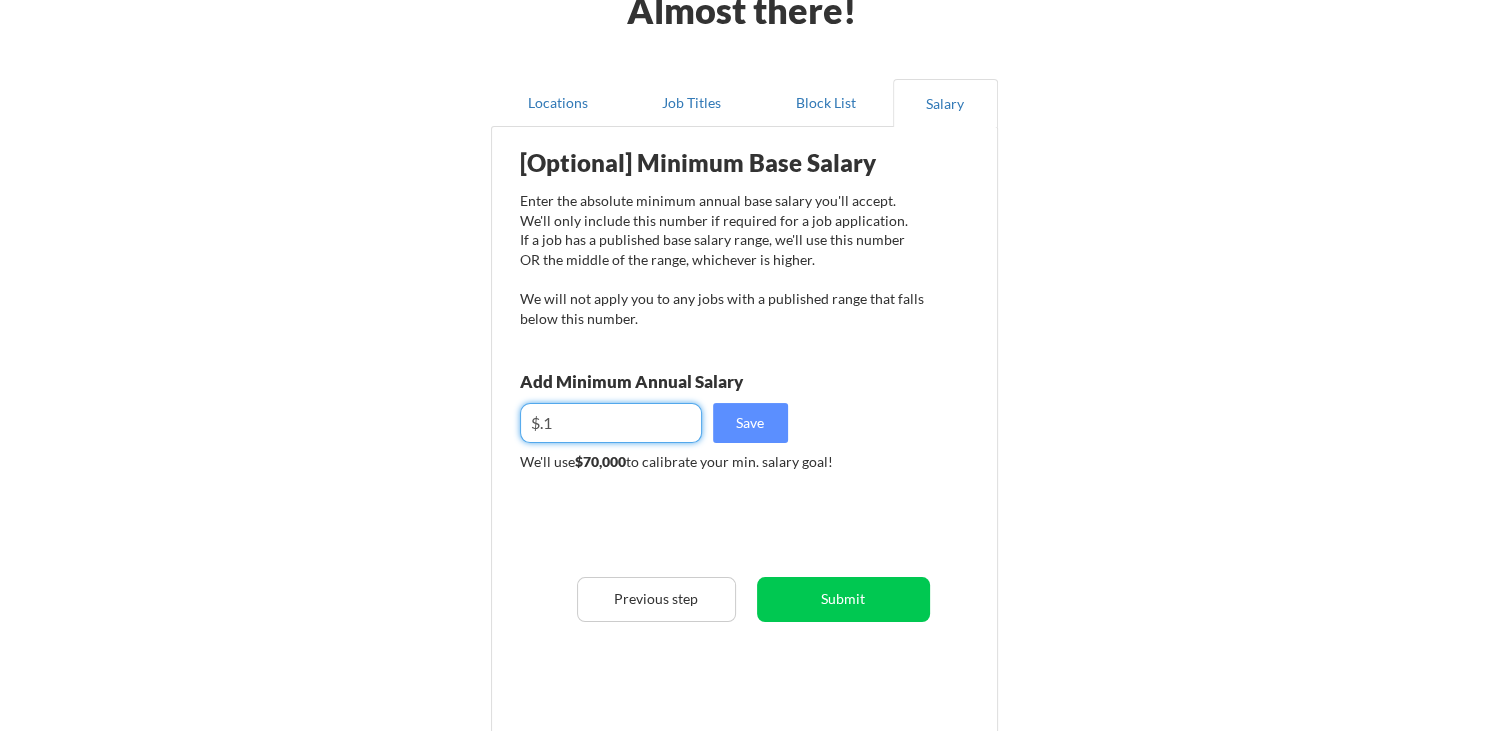 type on "$." 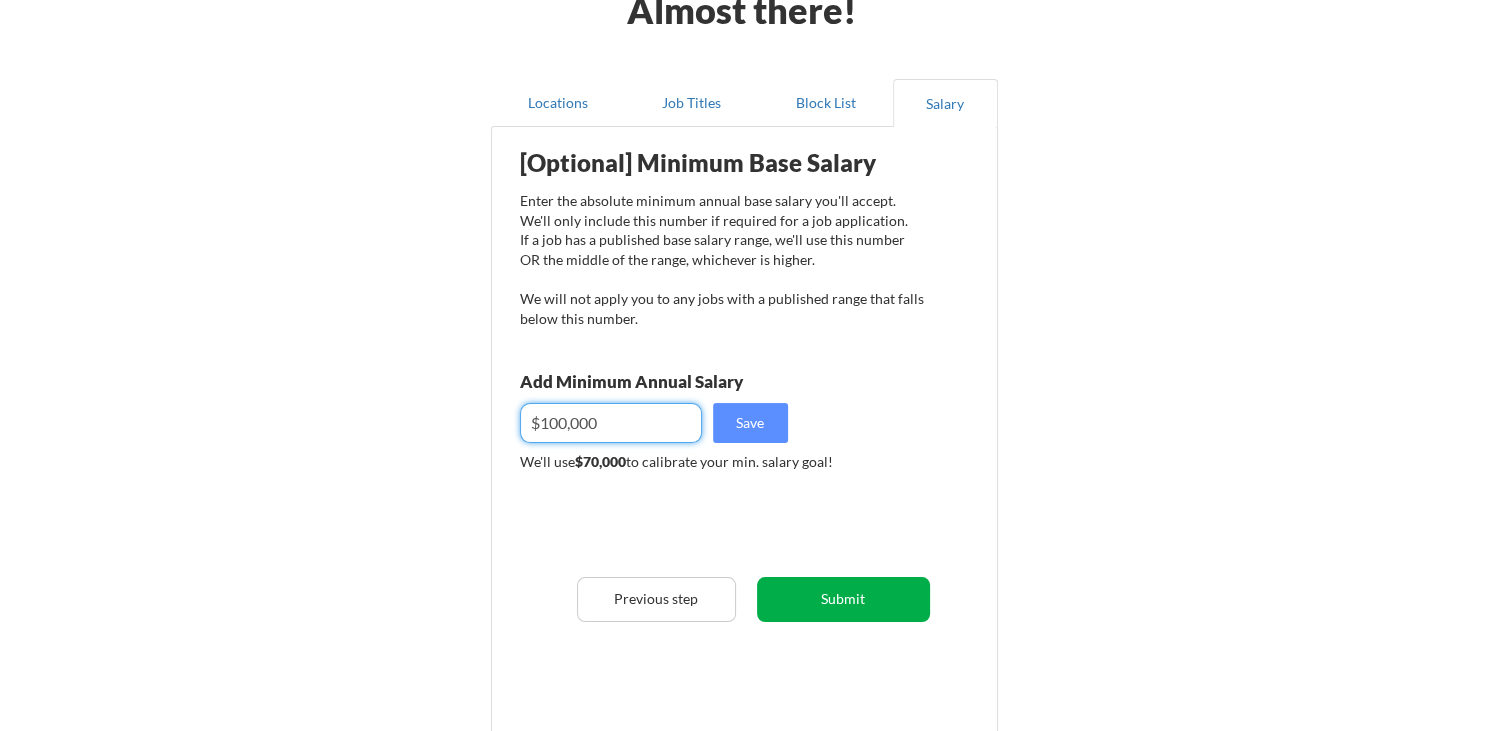 type on "$100,000" 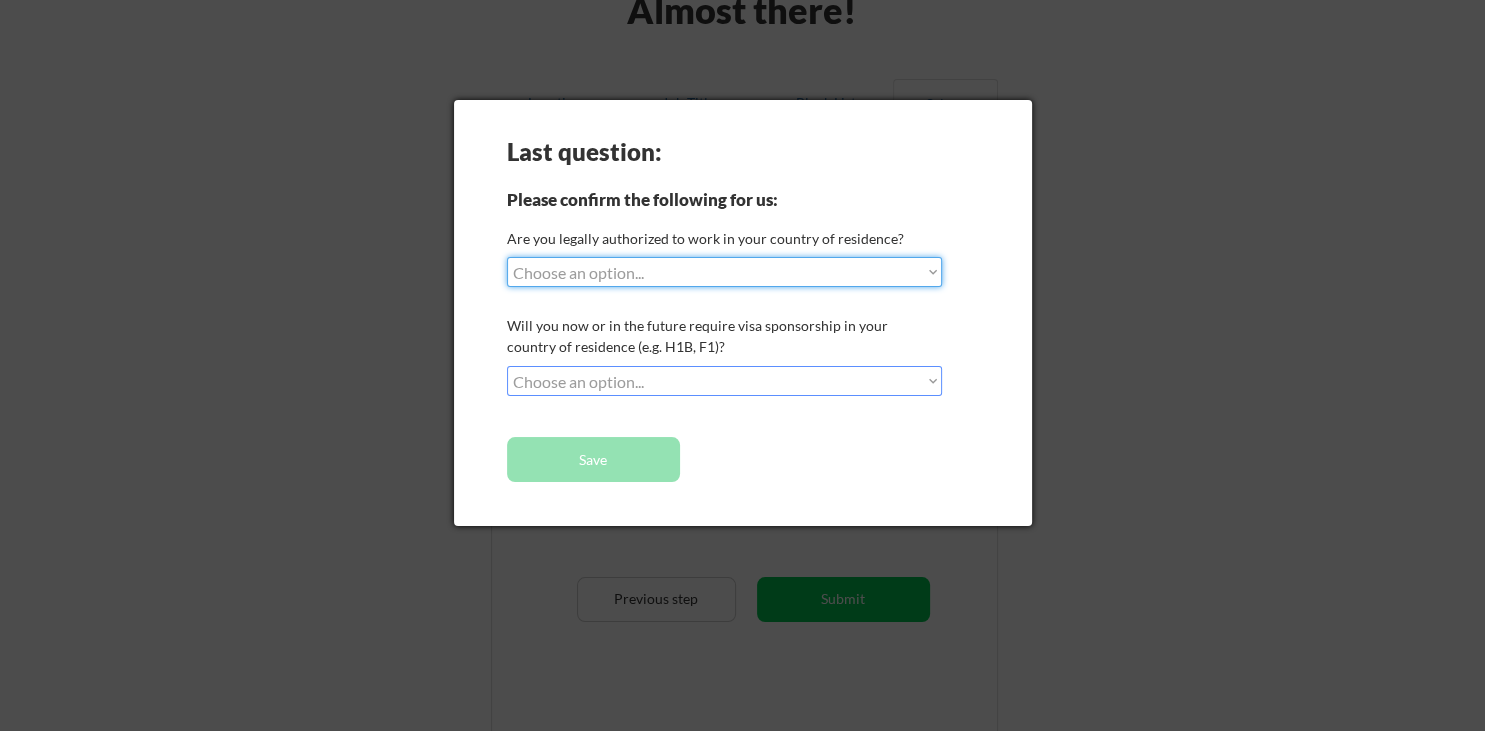 click on "Choose an option... Yes, I am a US Citizen Yes, I am a Canadian Citizen Yes, I am a US Green Card Holder Yes, I am an Other Permanent Resident Yes, I am here on a visa (H1B, OPT, etc.) No, I am not (yet) authorized" at bounding box center (724, 272) 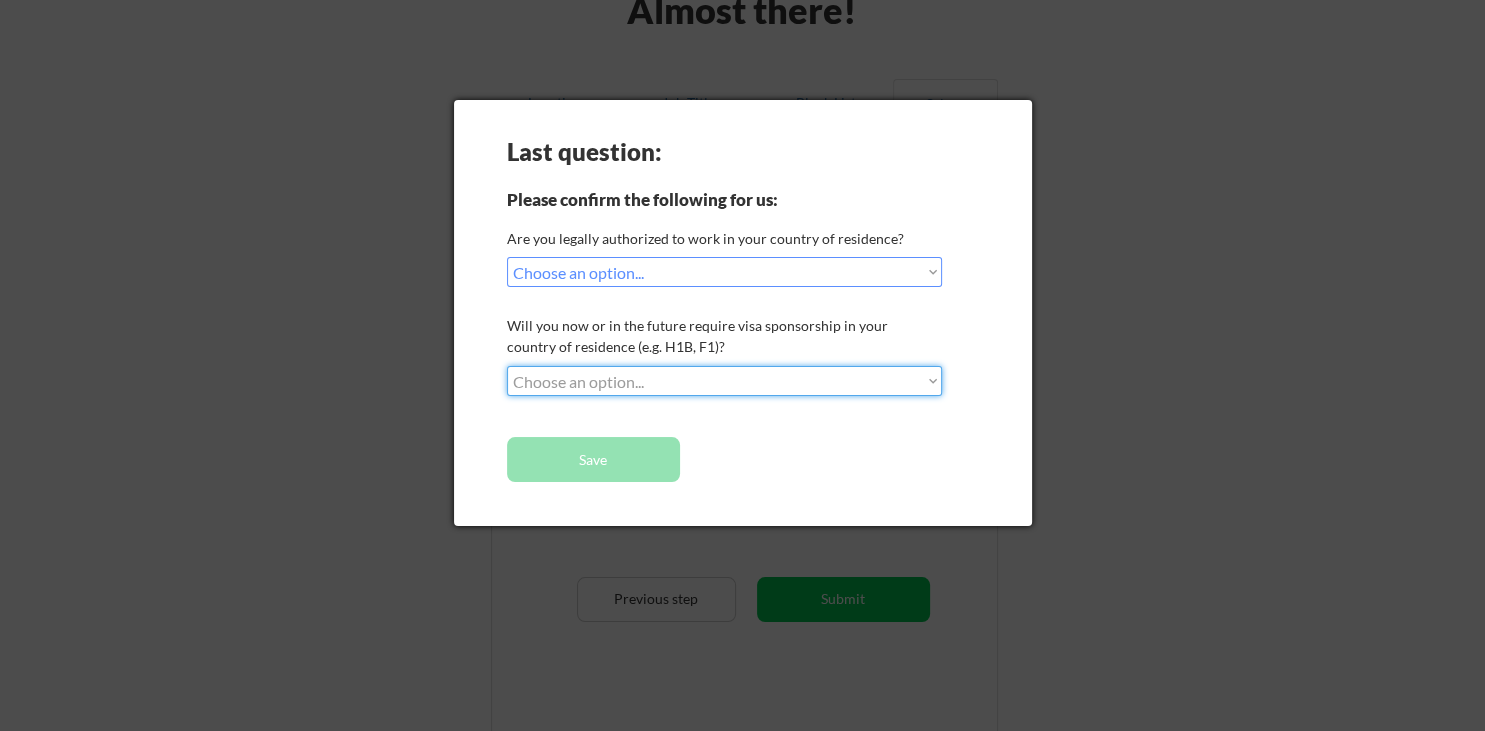 click on "Choose an option... No, I will not need sponsorship Yes, I will need sponsorship" at bounding box center [724, 381] 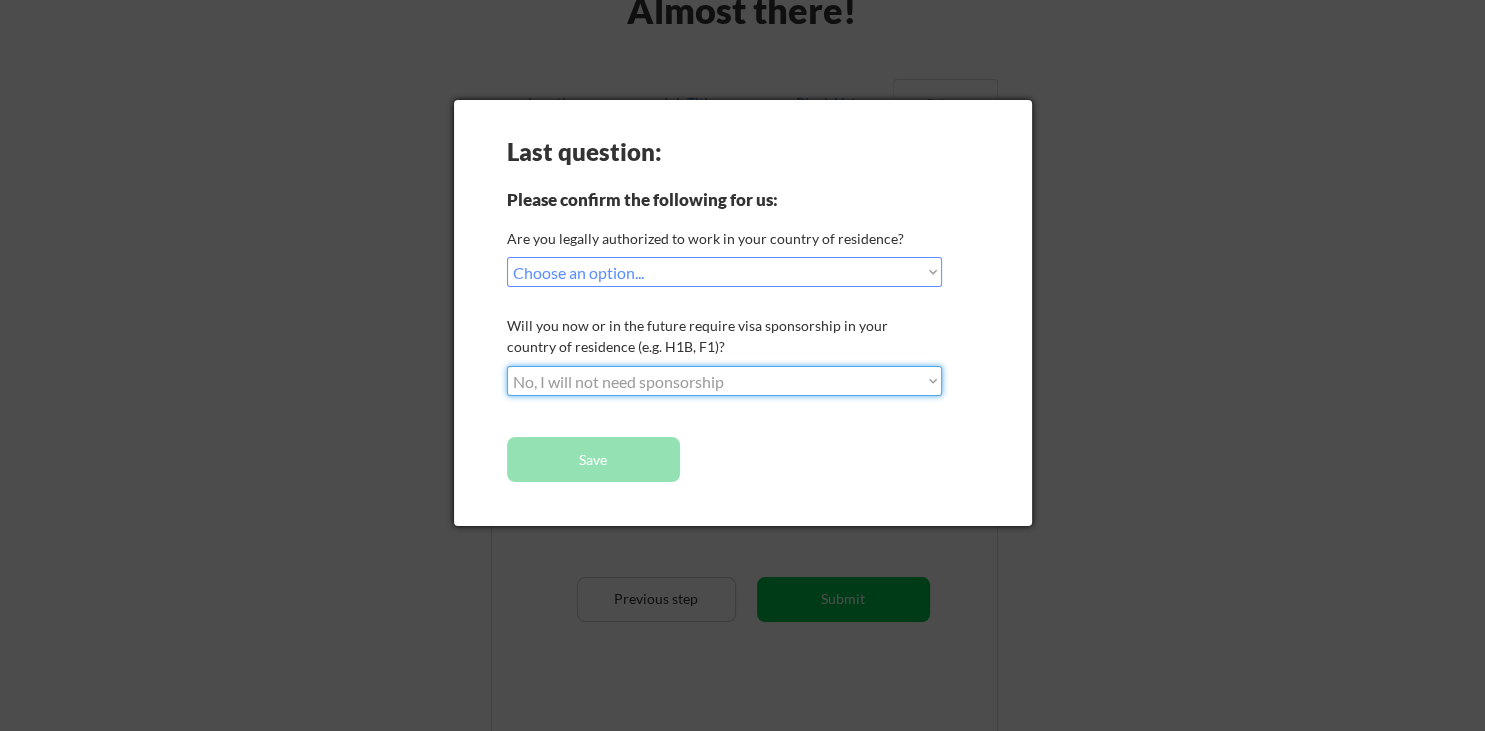 click on "No, I will not need sponsorship" at bounding box center [0, 0] 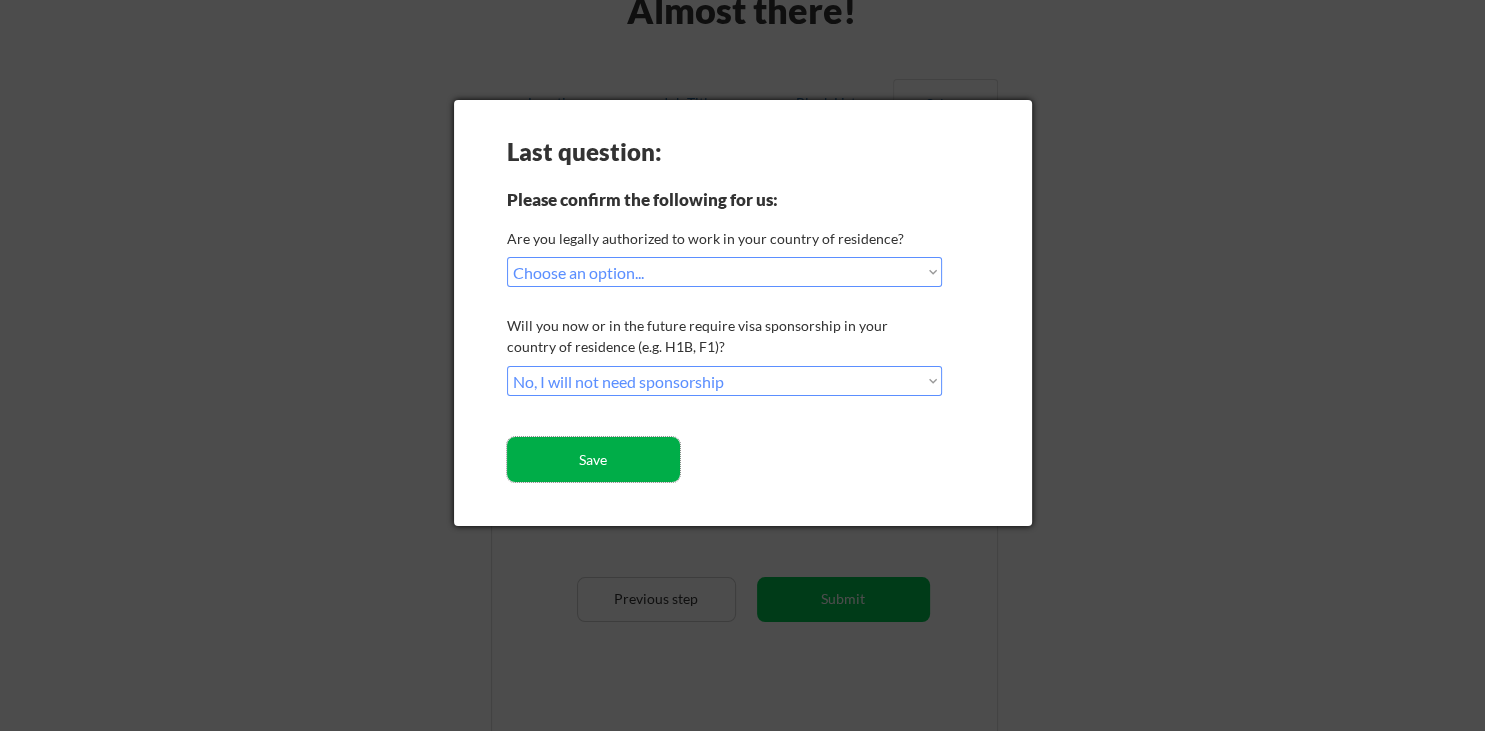 click on "Save" at bounding box center [593, 459] 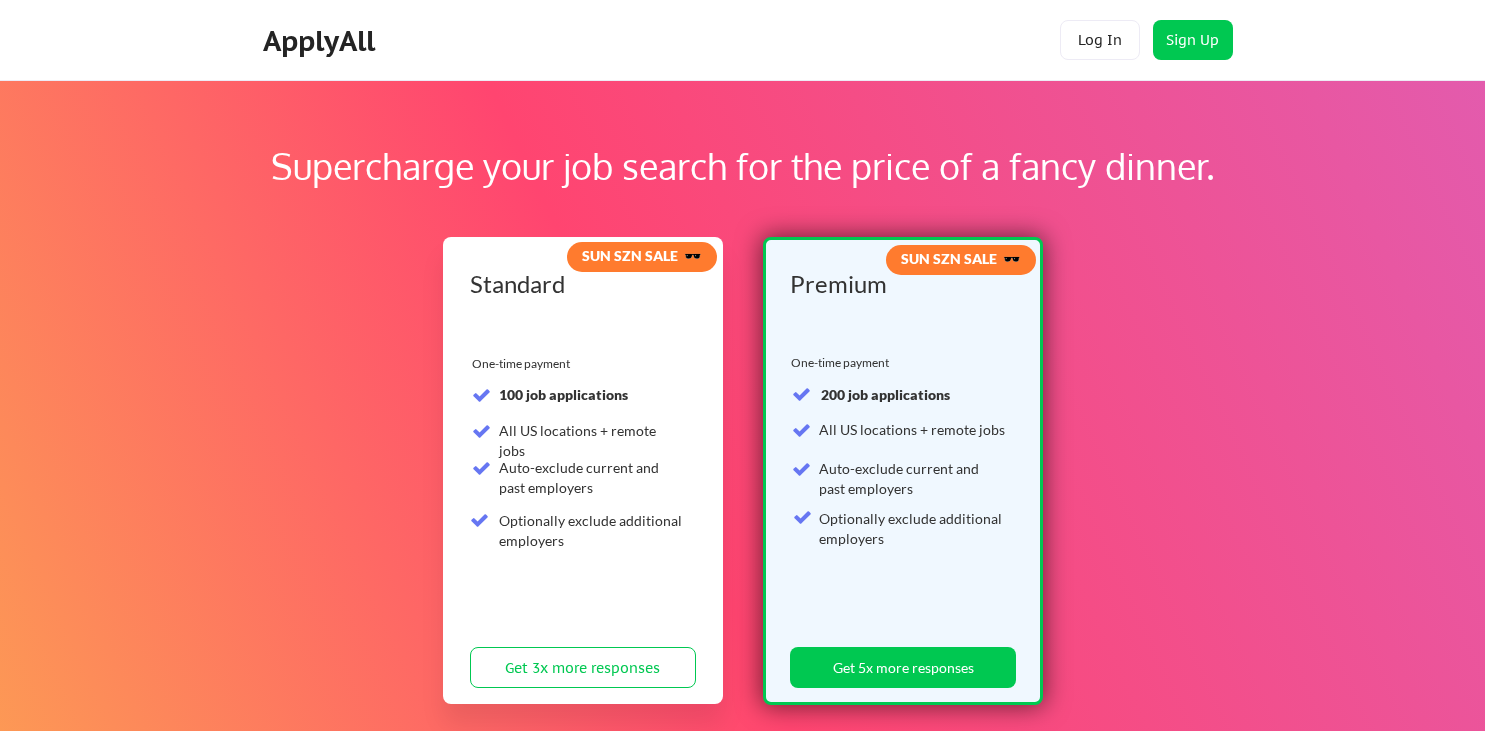 scroll, scrollTop: 0, scrollLeft: 0, axis: both 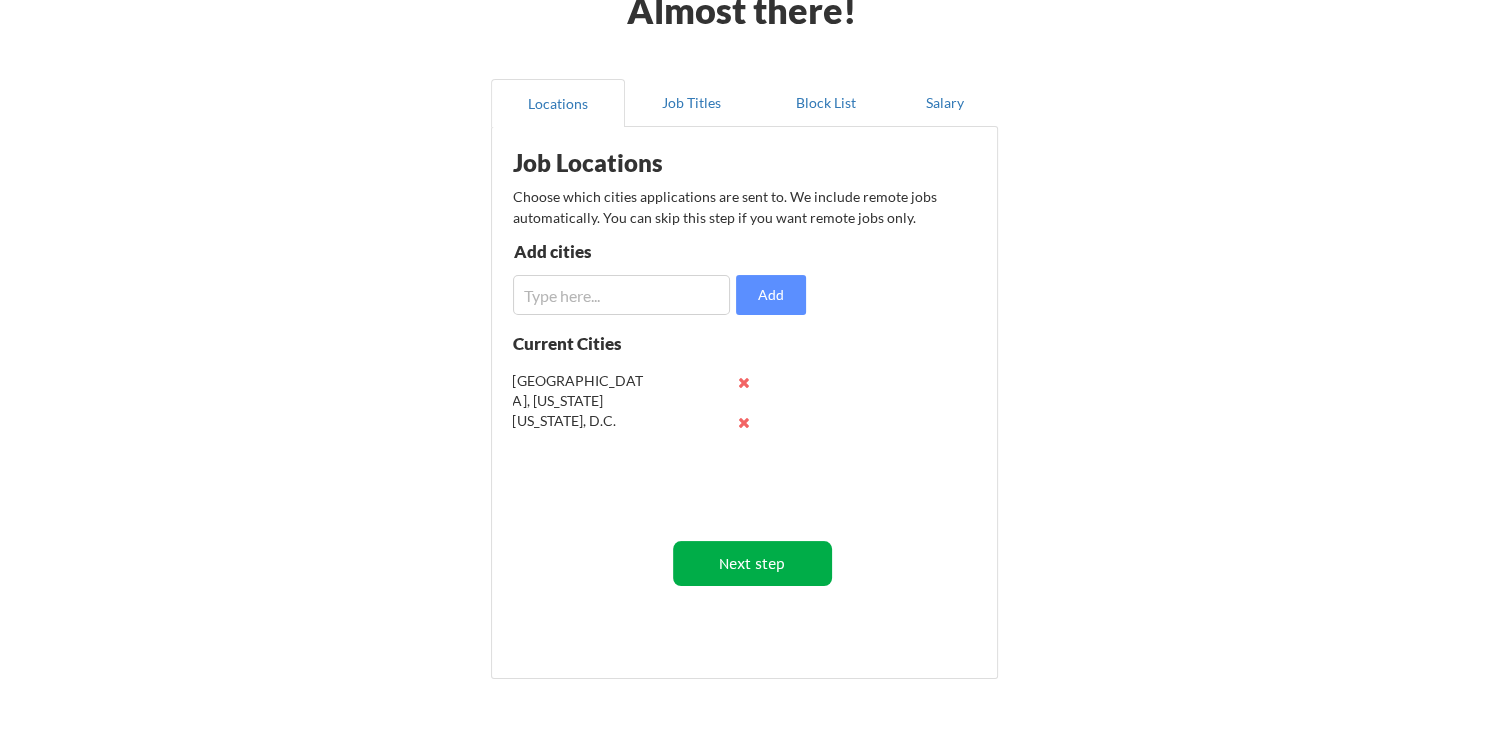 click on "Next step" at bounding box center (752, 563) 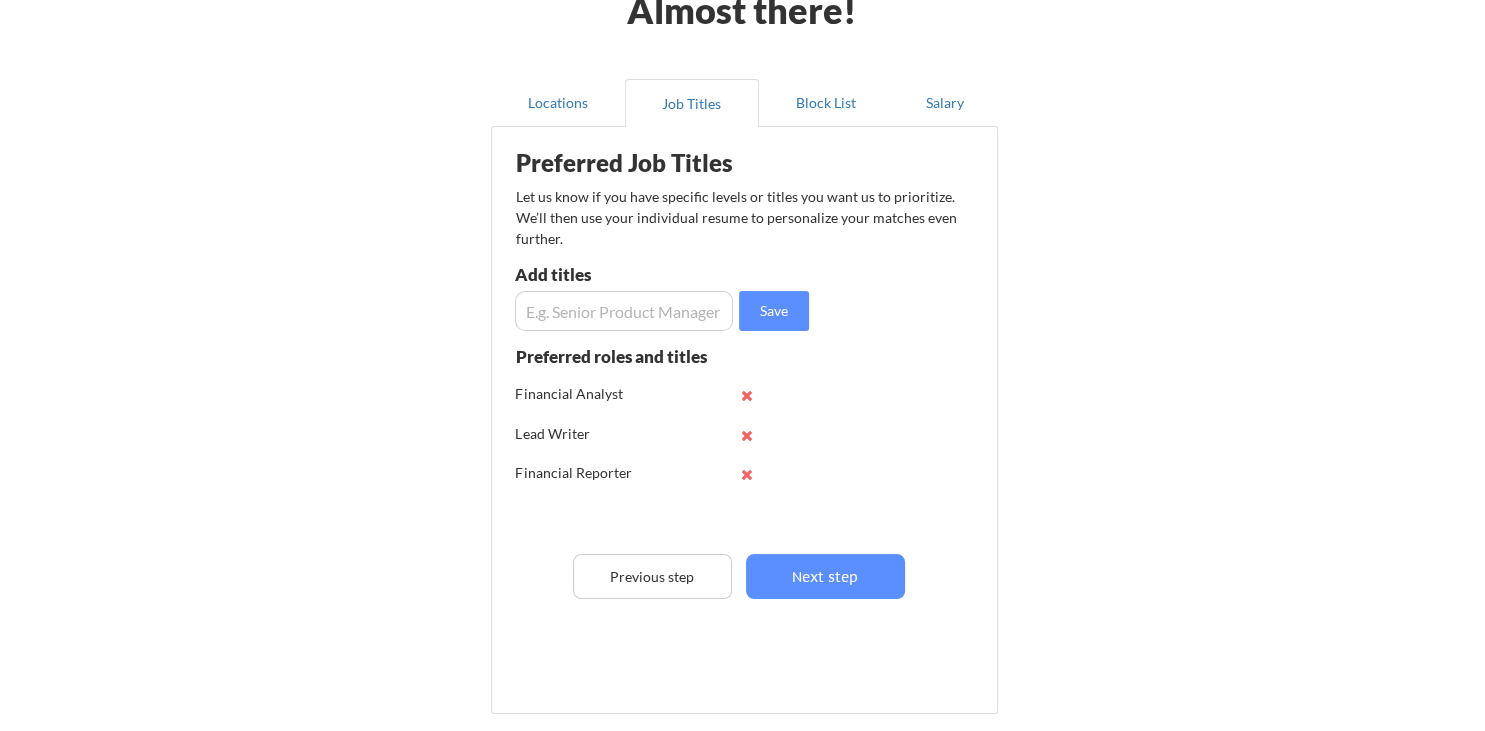 click on "Preferred Job Titles Let us know if you have specific levels or titles you want us to prioritize. We’ll then use your individual resume to personalize your matches even further.  Add titles Save Preferred roles and titles Financial Analyst Lead Writer Financial Reporter Previous step Next step" at bounding box center (748, 415) 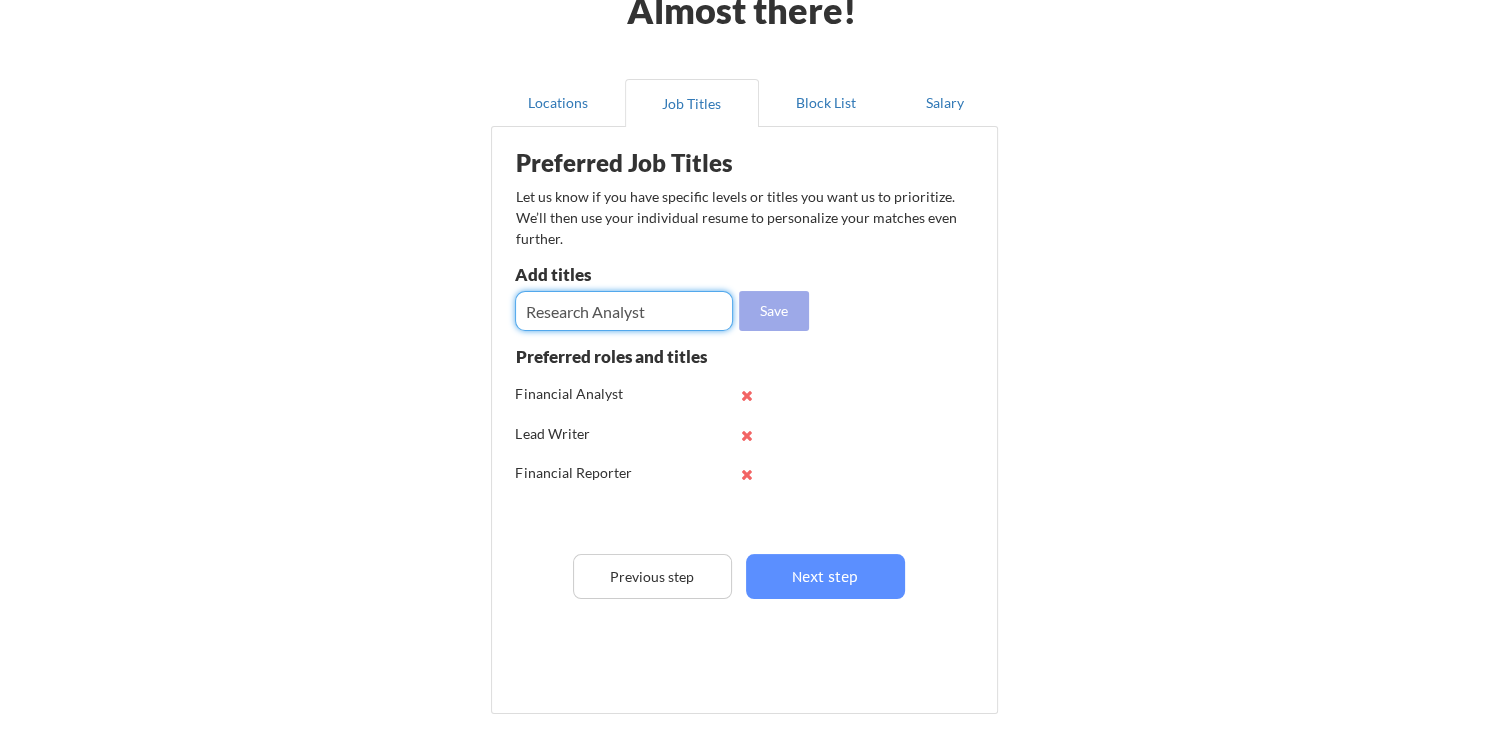type on "Research Analyst" 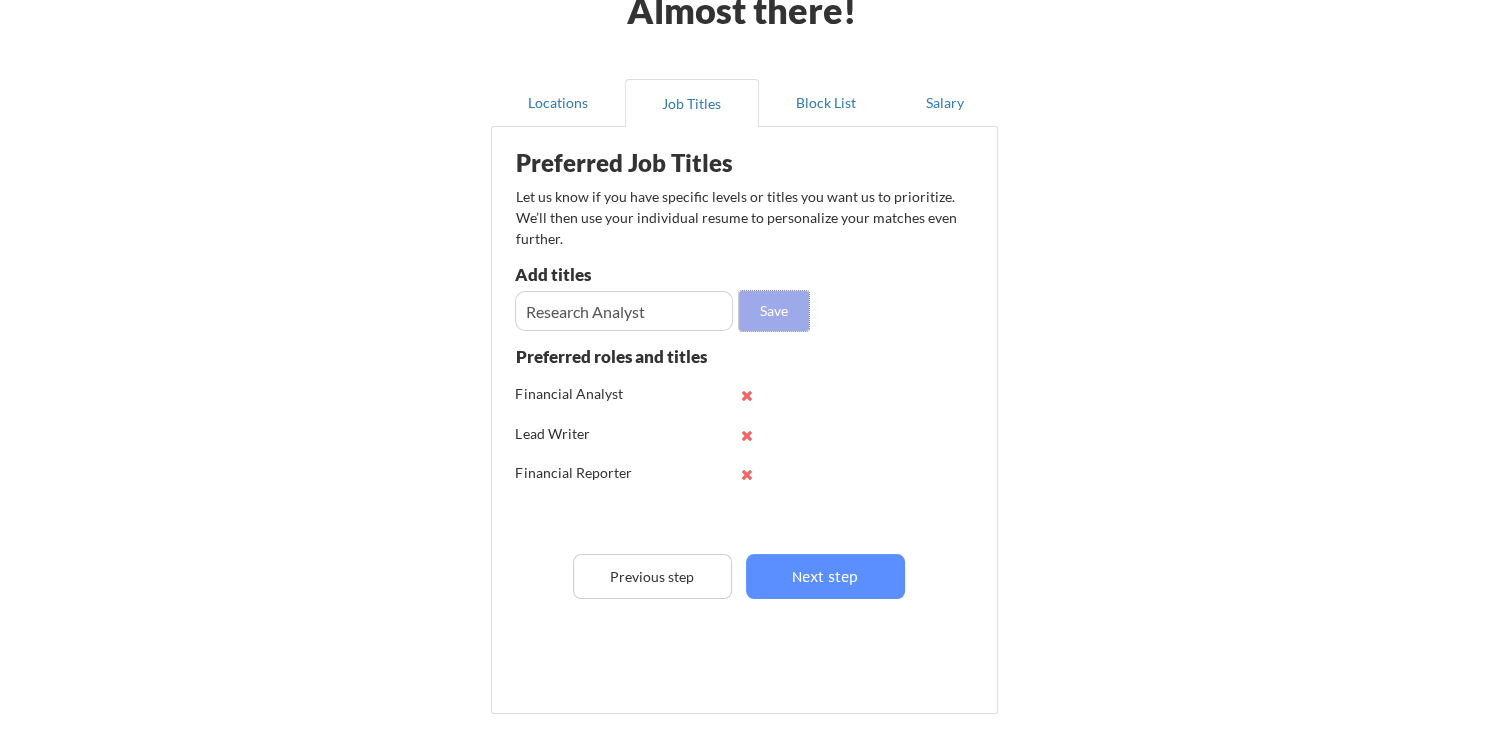 click on "Save" at bounding box center (774, 311) 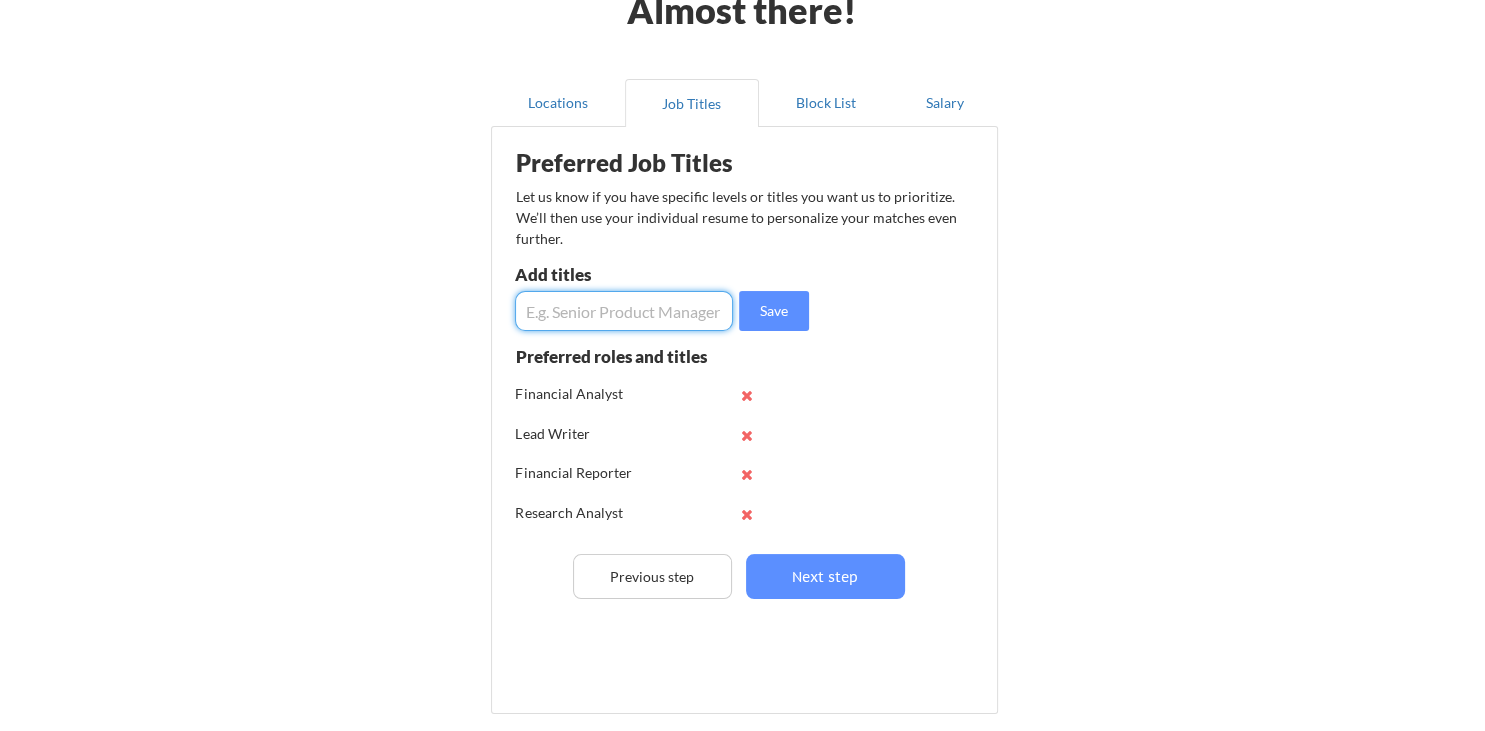 click at bounding box center (624, 311) 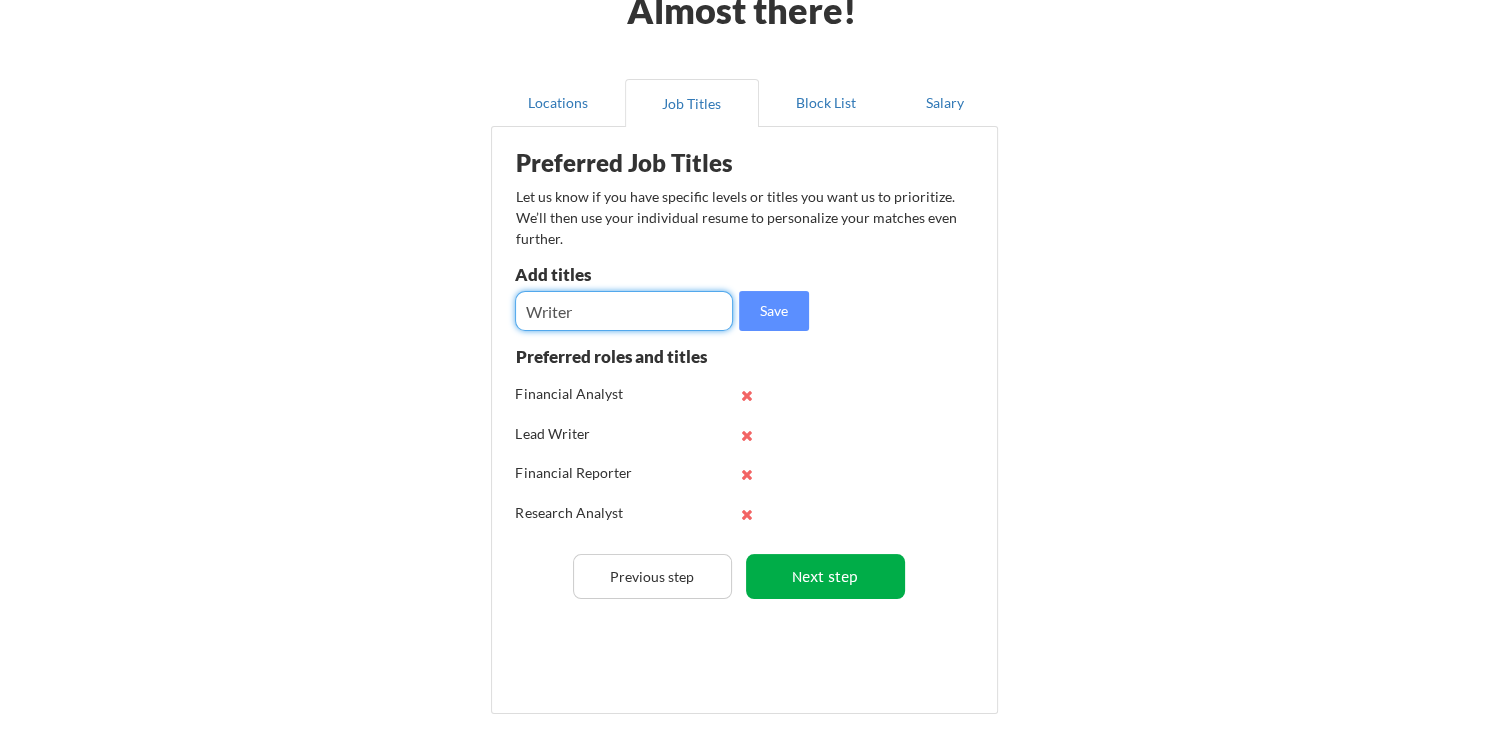 type on "Writer" 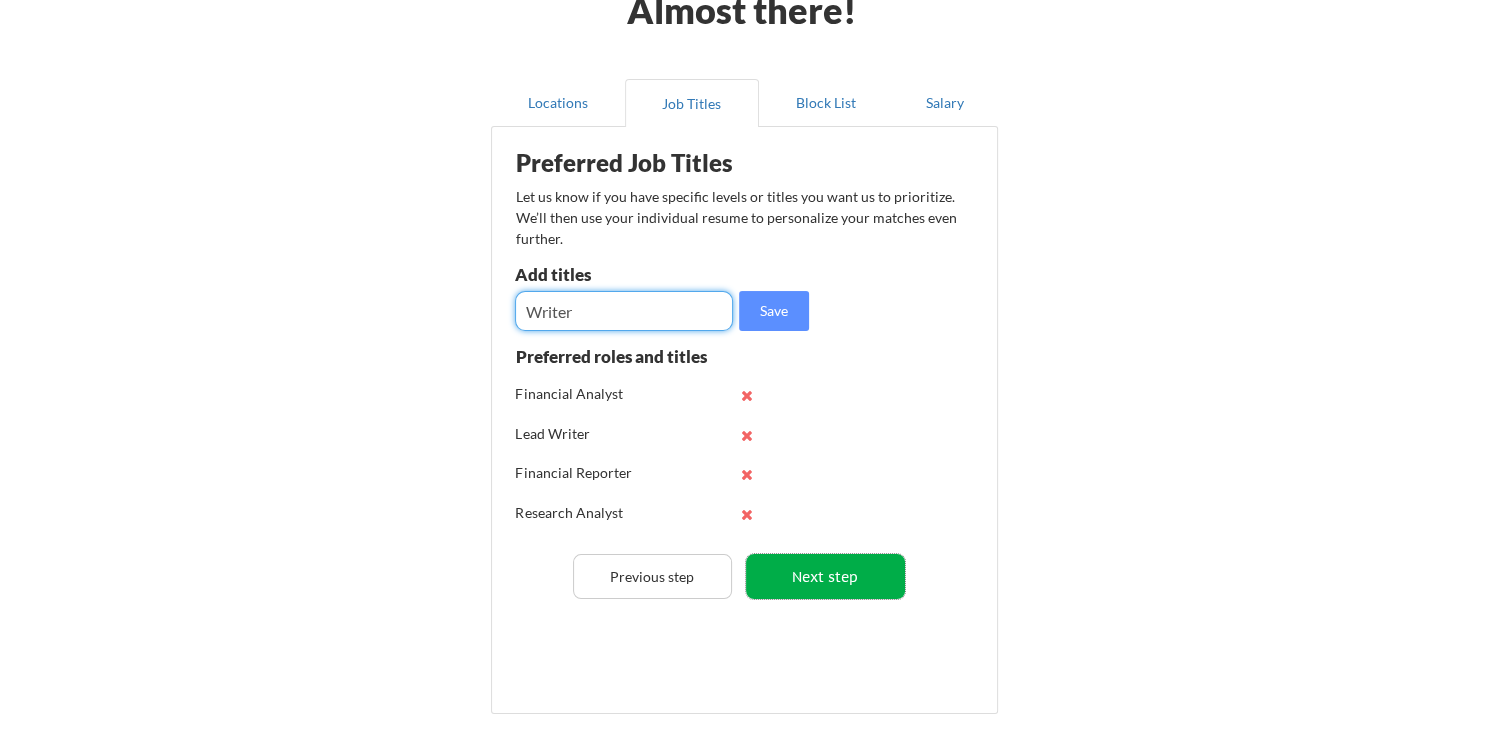 click on "Next step" at bounding box center [825, 576] 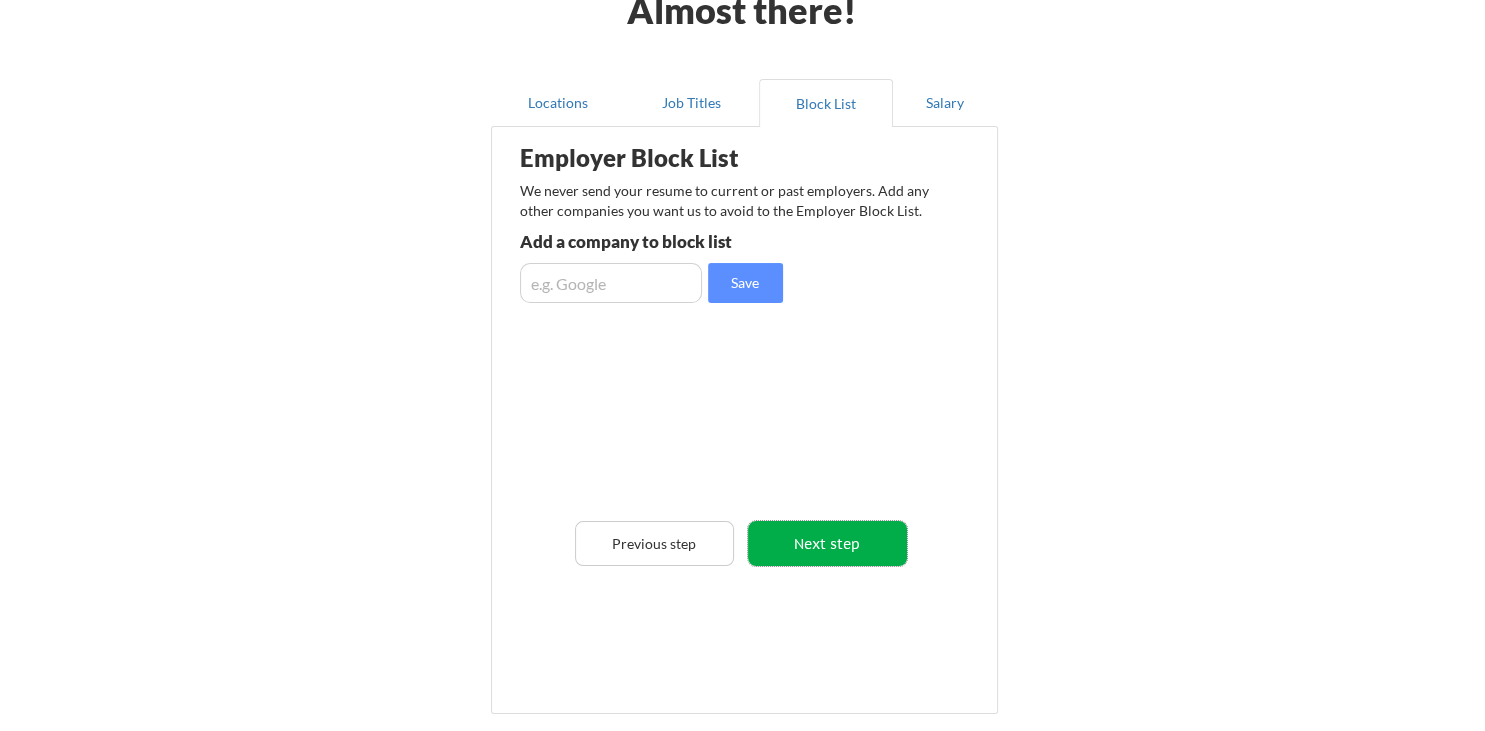 click on "Next step" at bounding box center (827, 543) 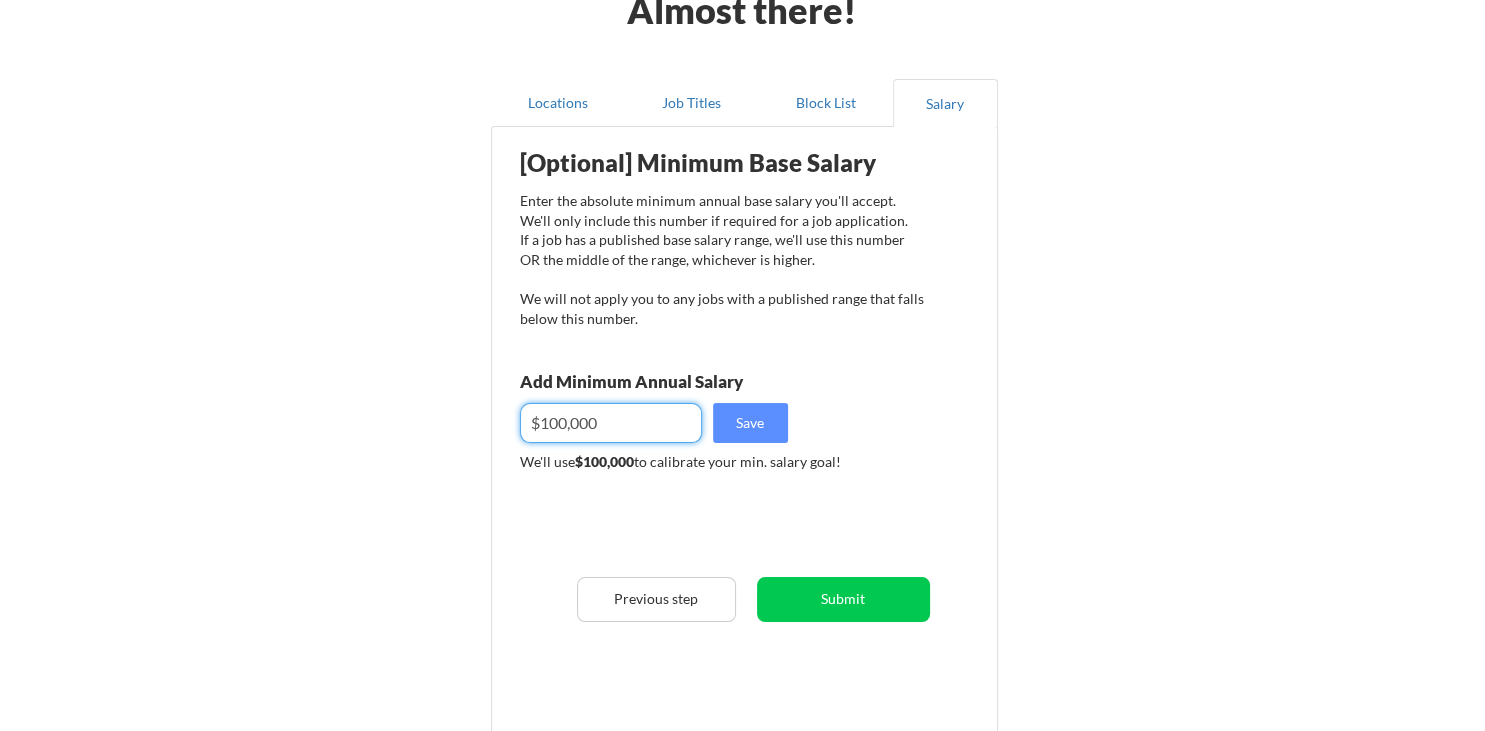 click at bounding box center [611, 423] 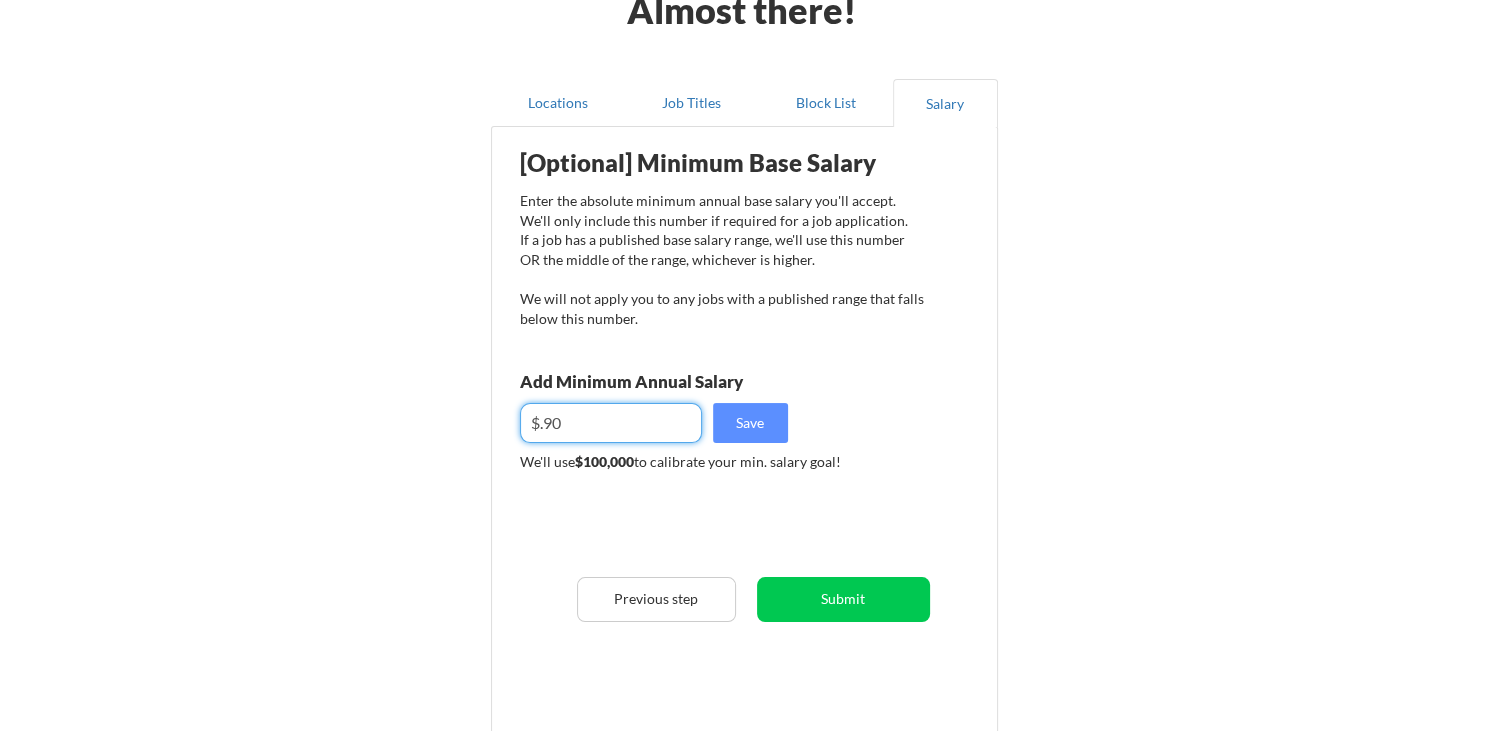 type on "$0" 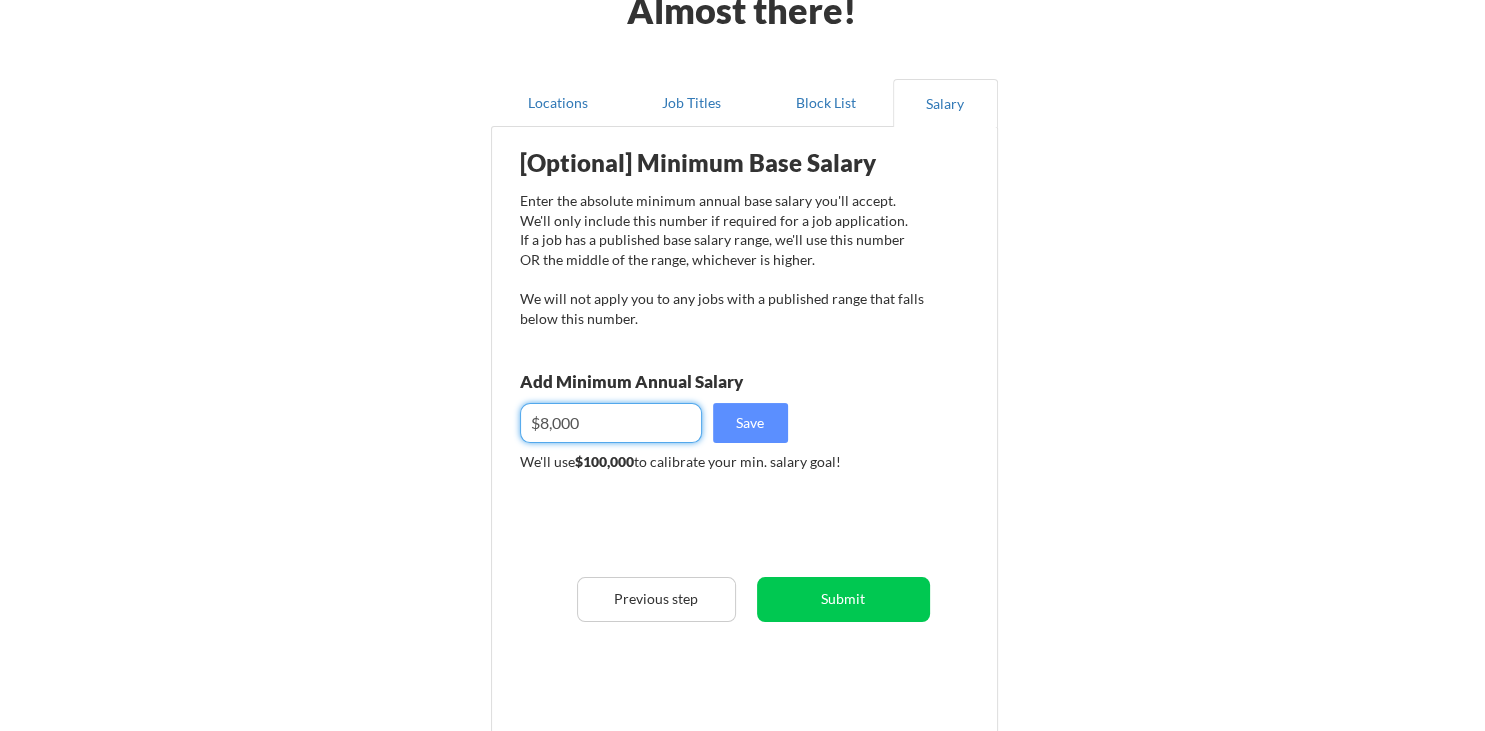 type on "$80,000" 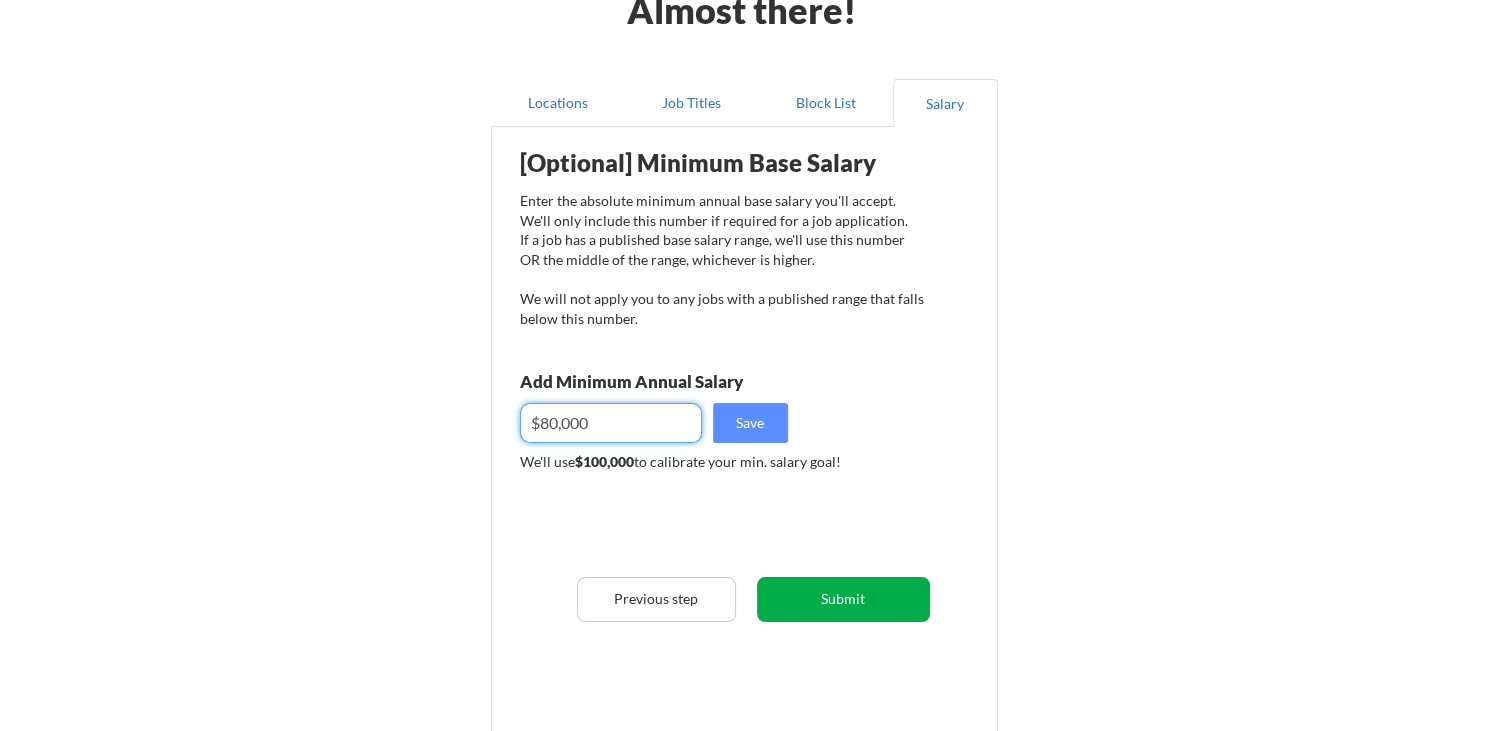 click on "Submit" at bounding box center (843, 599) 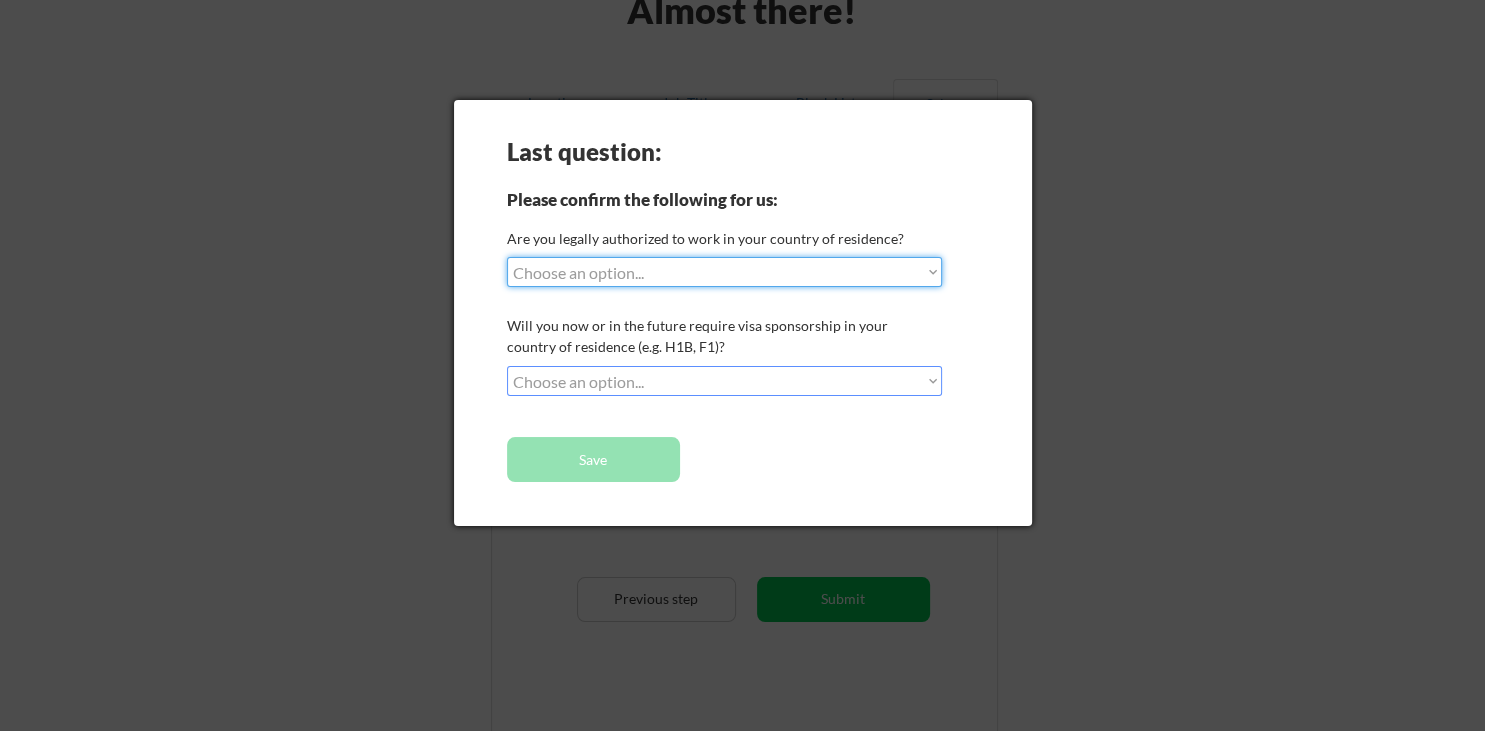 click on "Choose an option... Yes, I am a US Citizen Yes, I am a Canadian Citizen Yes, I am a US Green Card Holder Yes, I am an Other Permanent Resident Yes, I am here on a visa (H1B, OPT, etc.) No, I am not (yet) authorized" at bounding box center [724, 272] 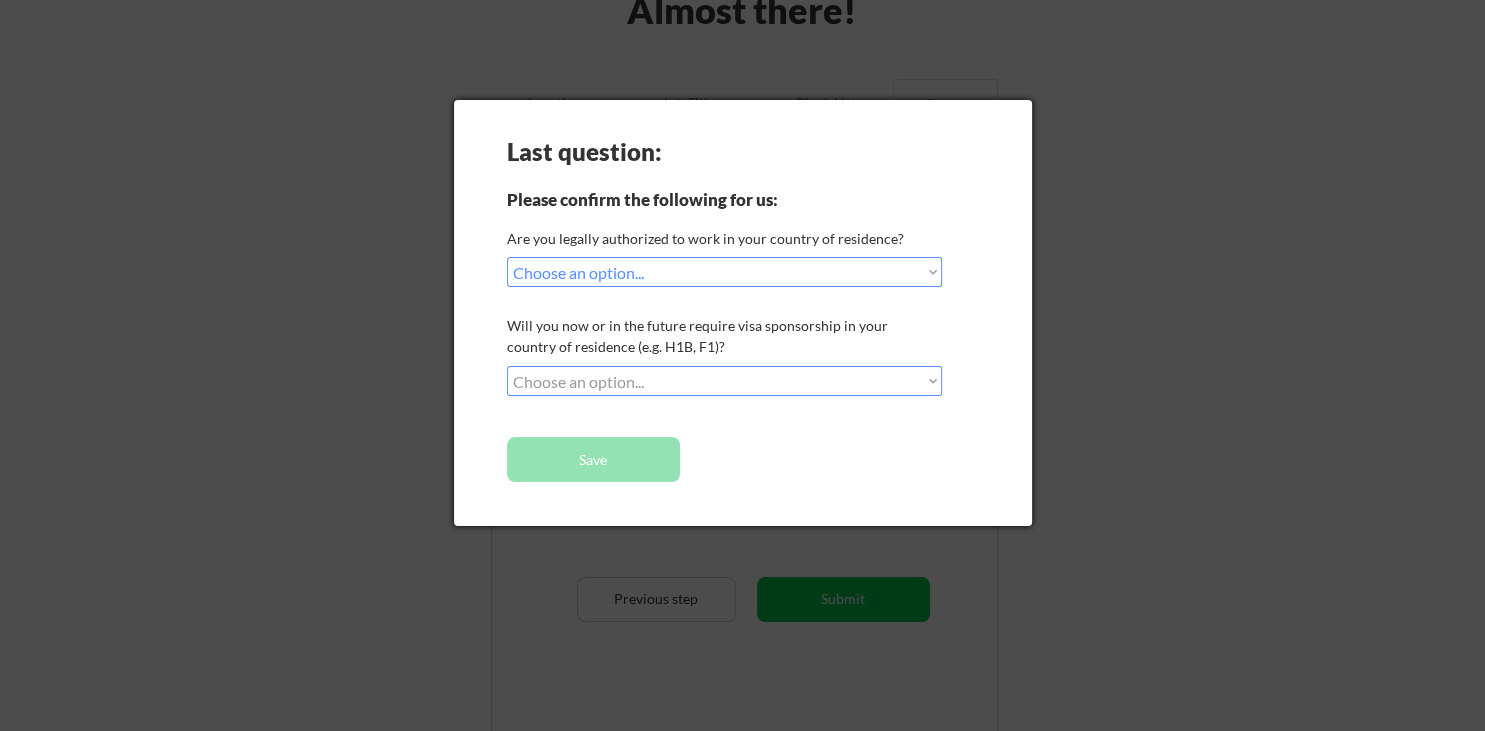 click on "Choose an option... No, I will not need sponsorship Yes, I will need sponsorship" at bounding box center (724, 381) 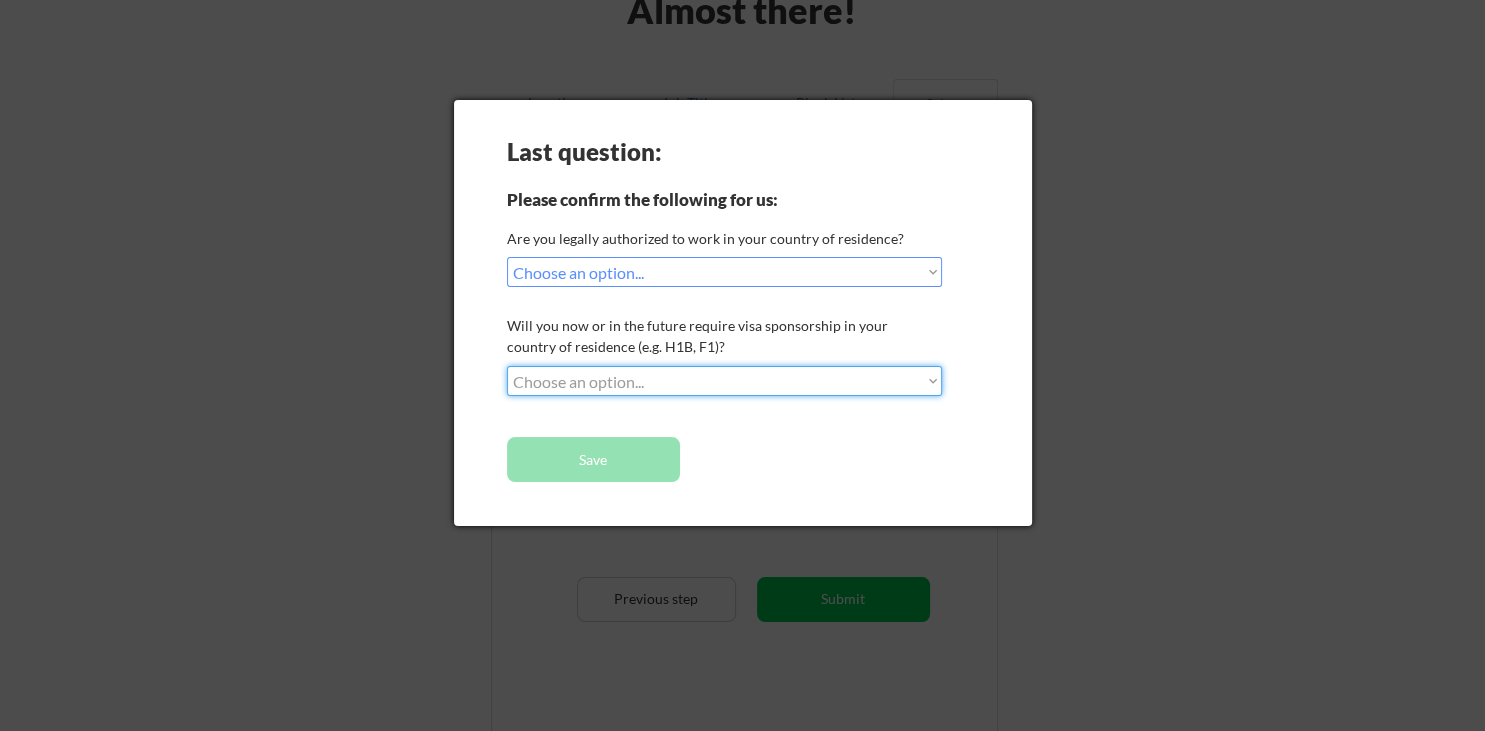 select on ""no__i_will_not_need_sponsorship"" 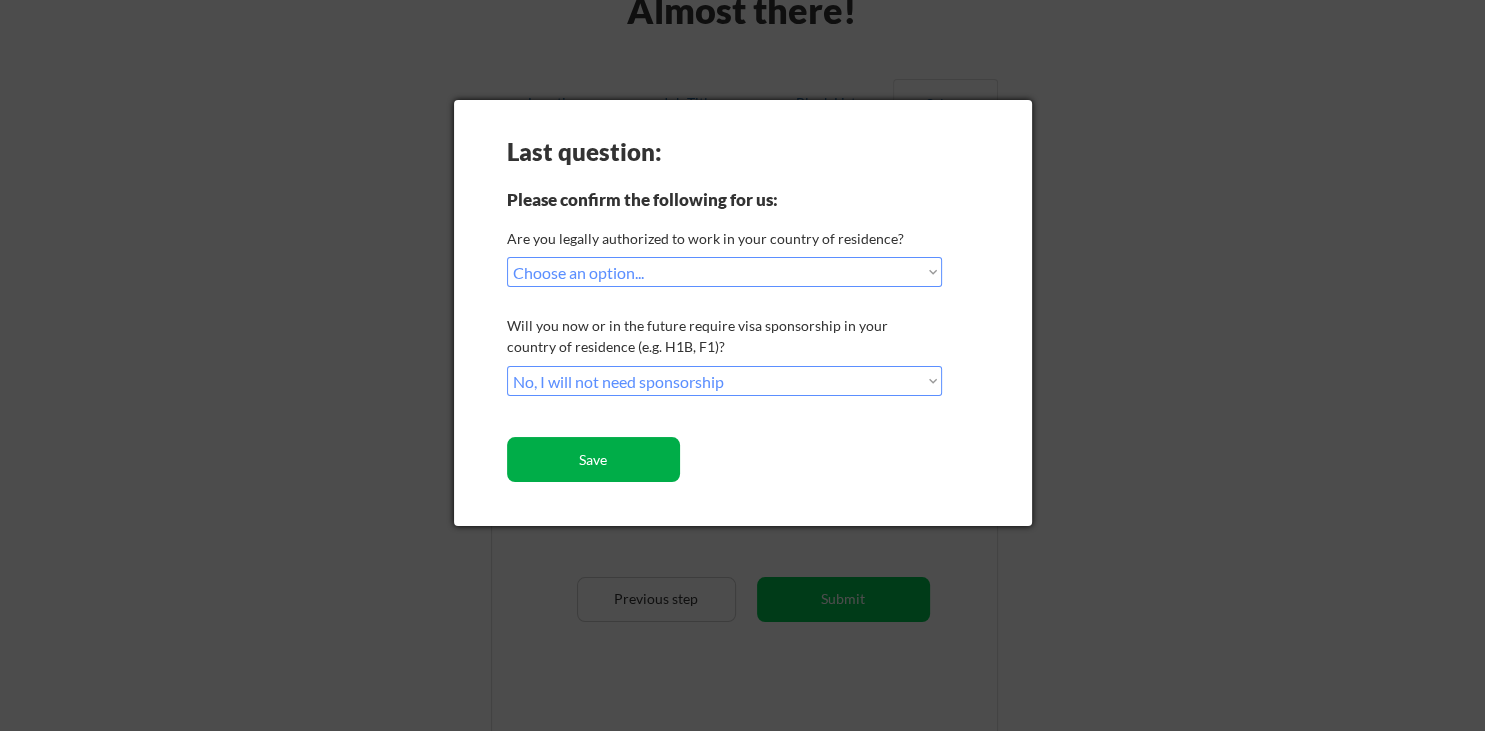 click on "Save" at bounding box center (593, 459) 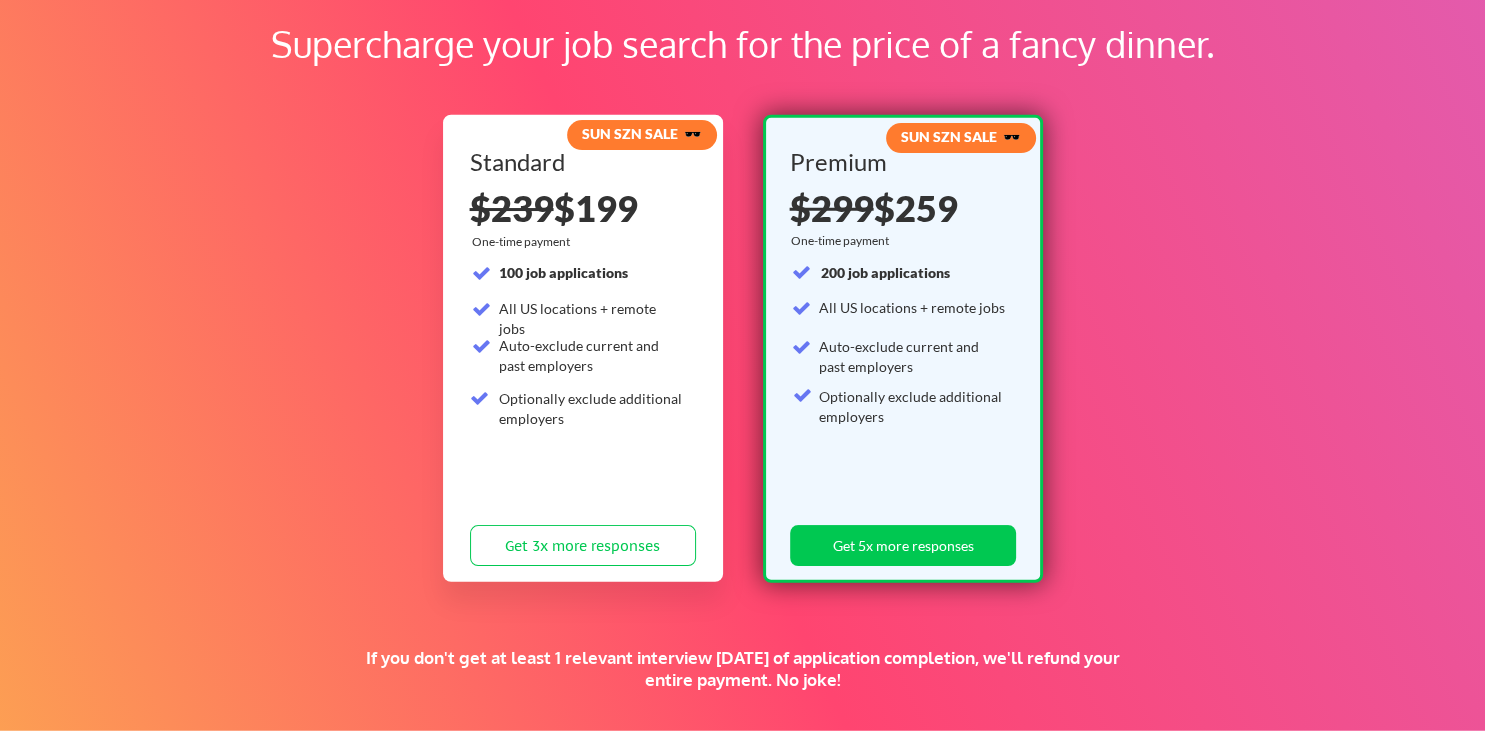 scroll, scrollTop: 123, scrollLeft: 0, axis: vertical 